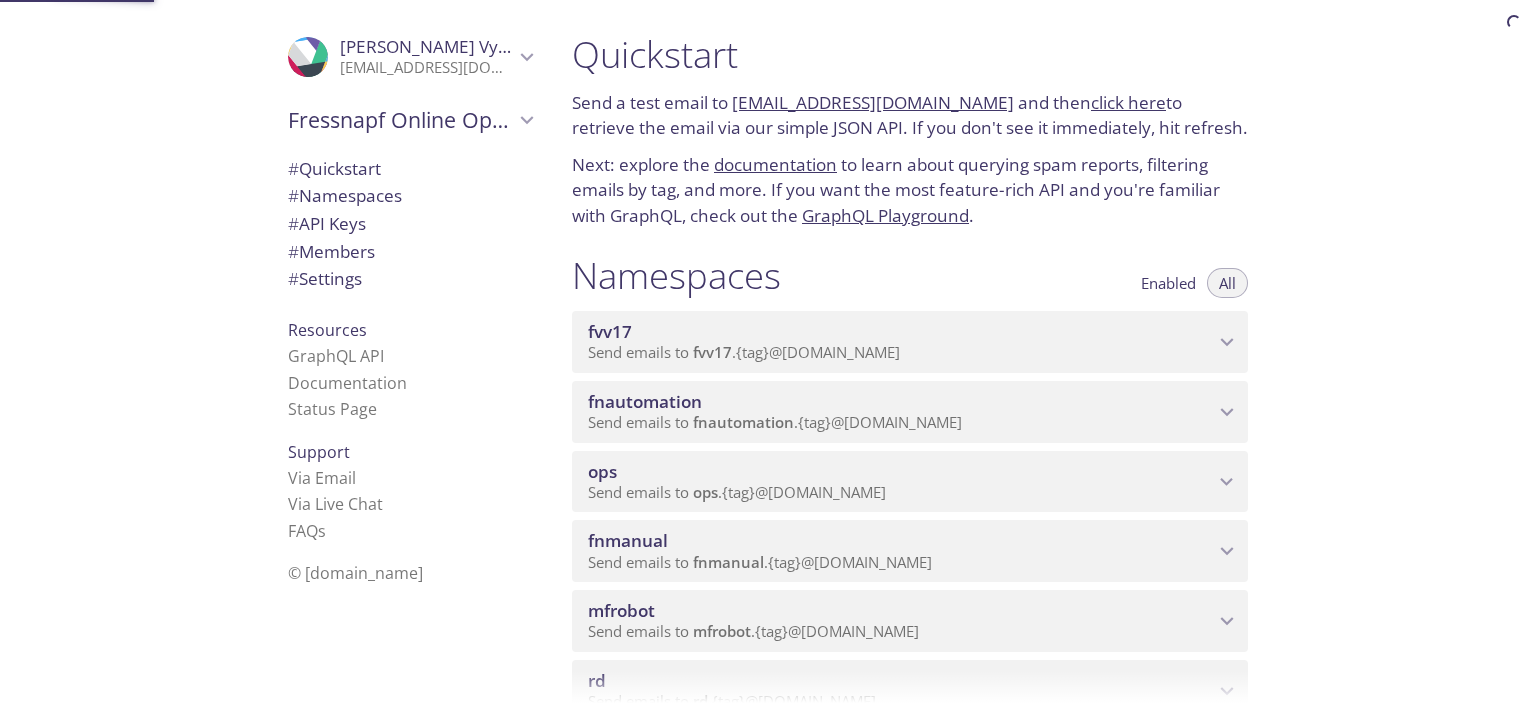 scroll, scrollTop: 0, scrollLeft: 0, axis: both 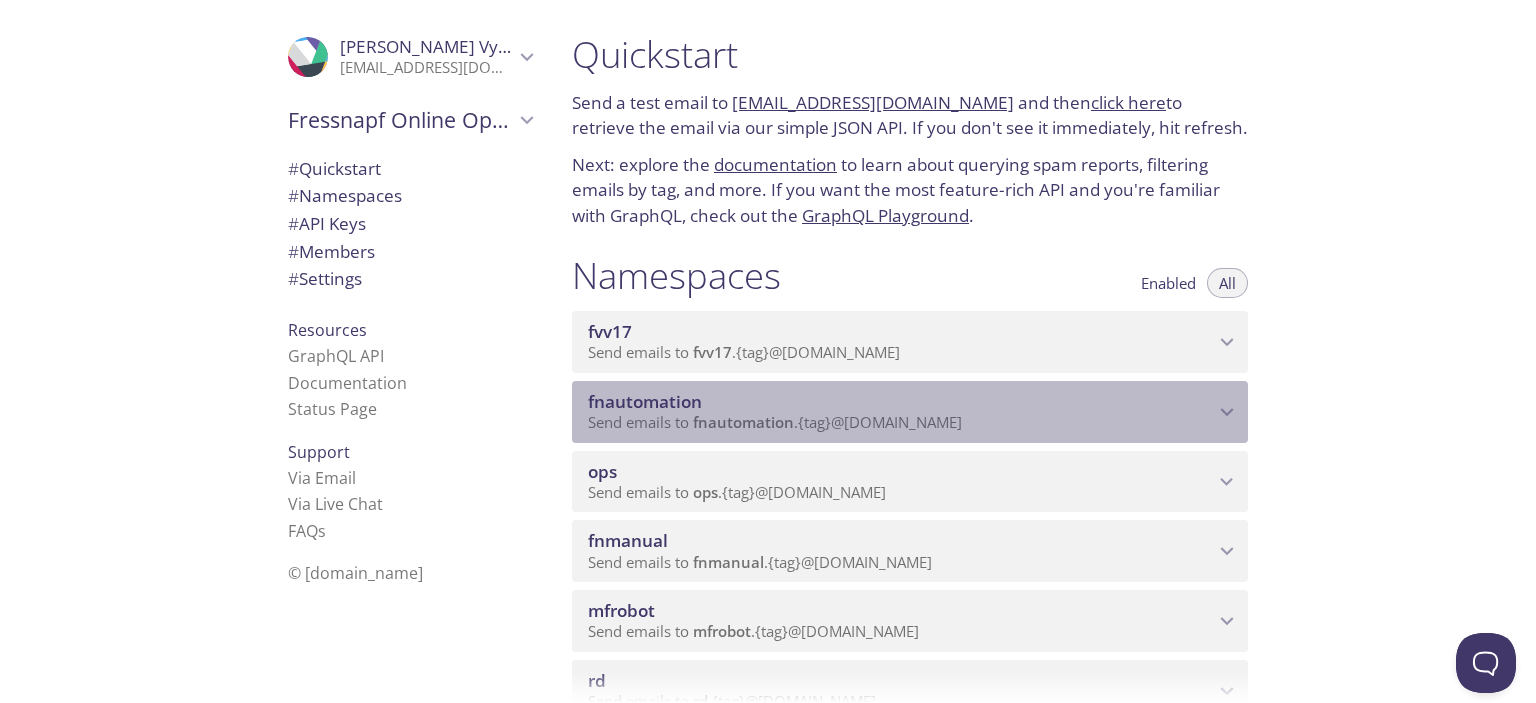 click on "fnautomation" at bounding box center [743, 422] 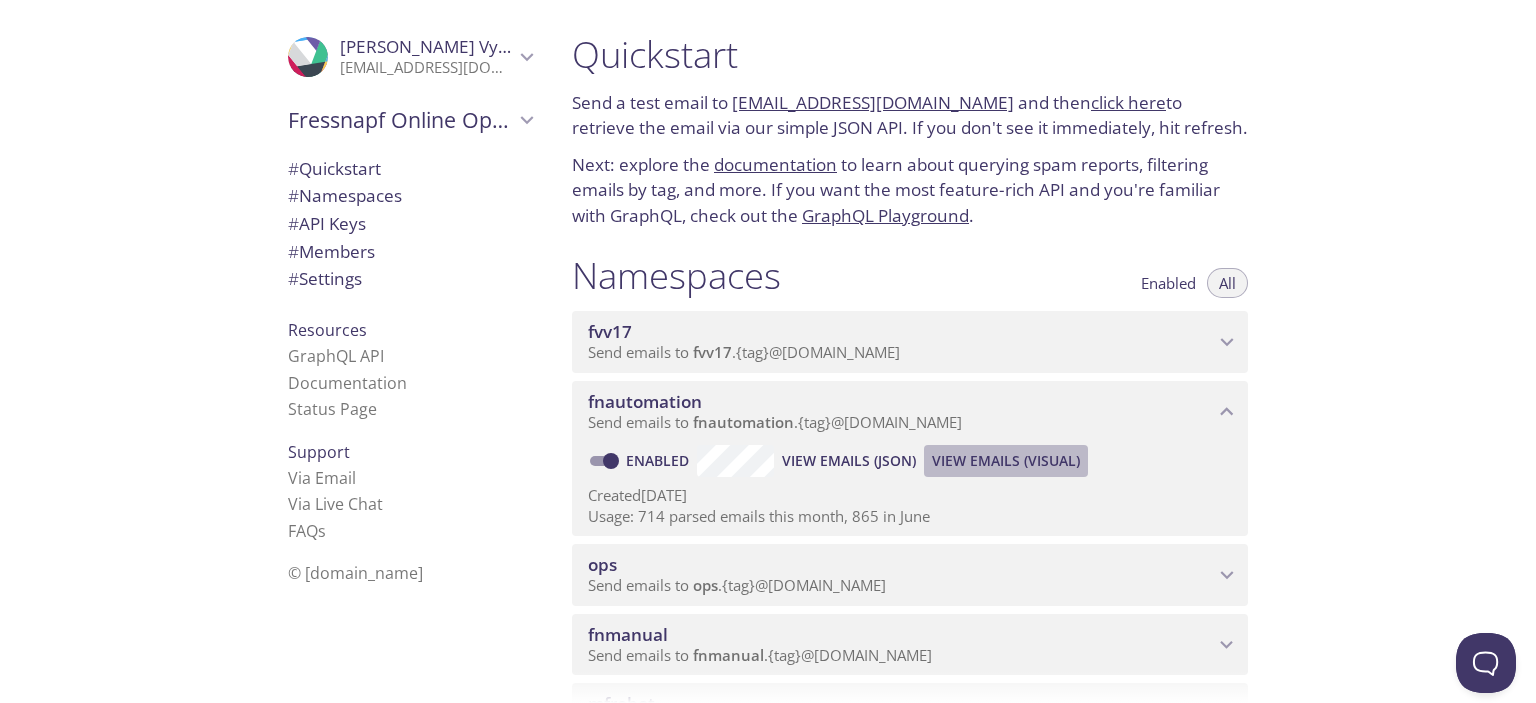 click on "View Emails (Visual)" at bounding box center (1006, 461) 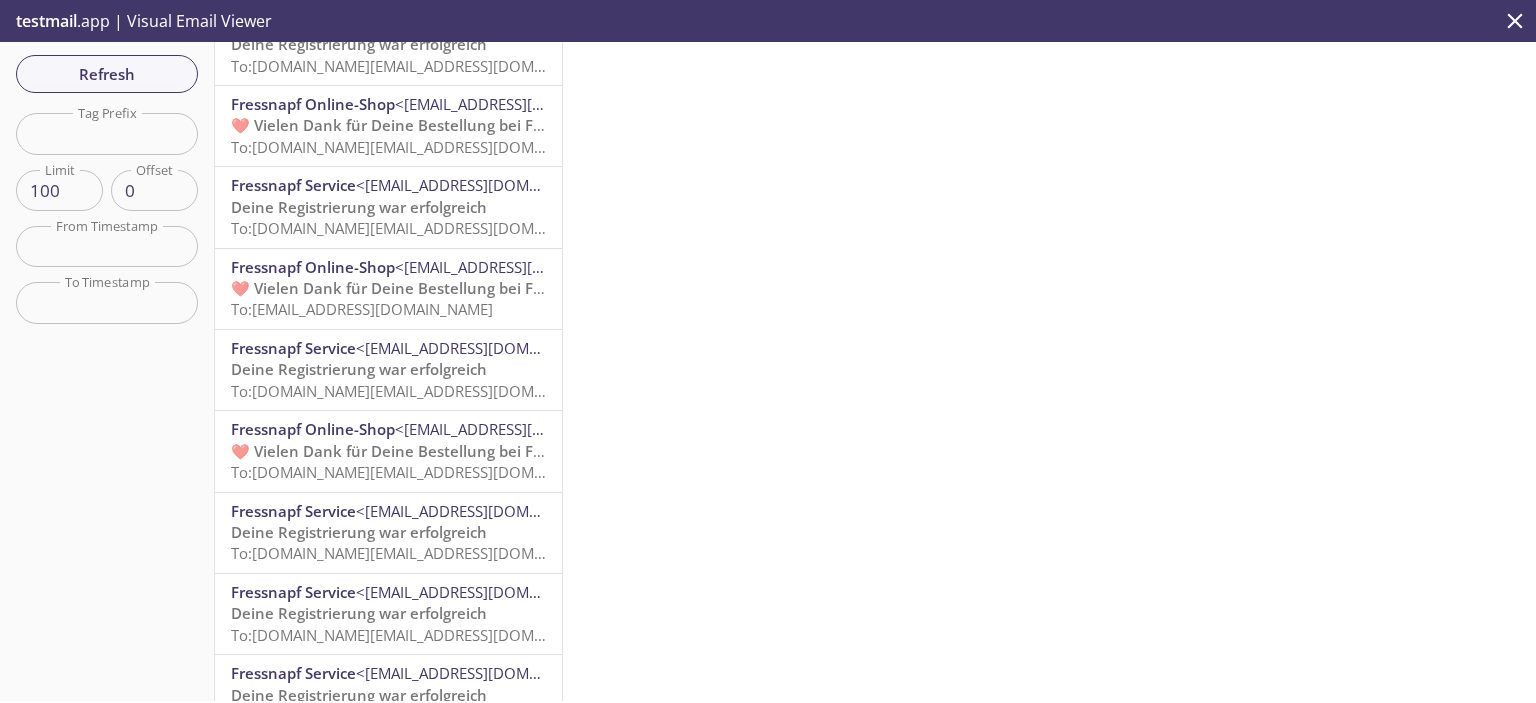 scroll, scrollTop: 0, scrollLeft: 0, axis: both 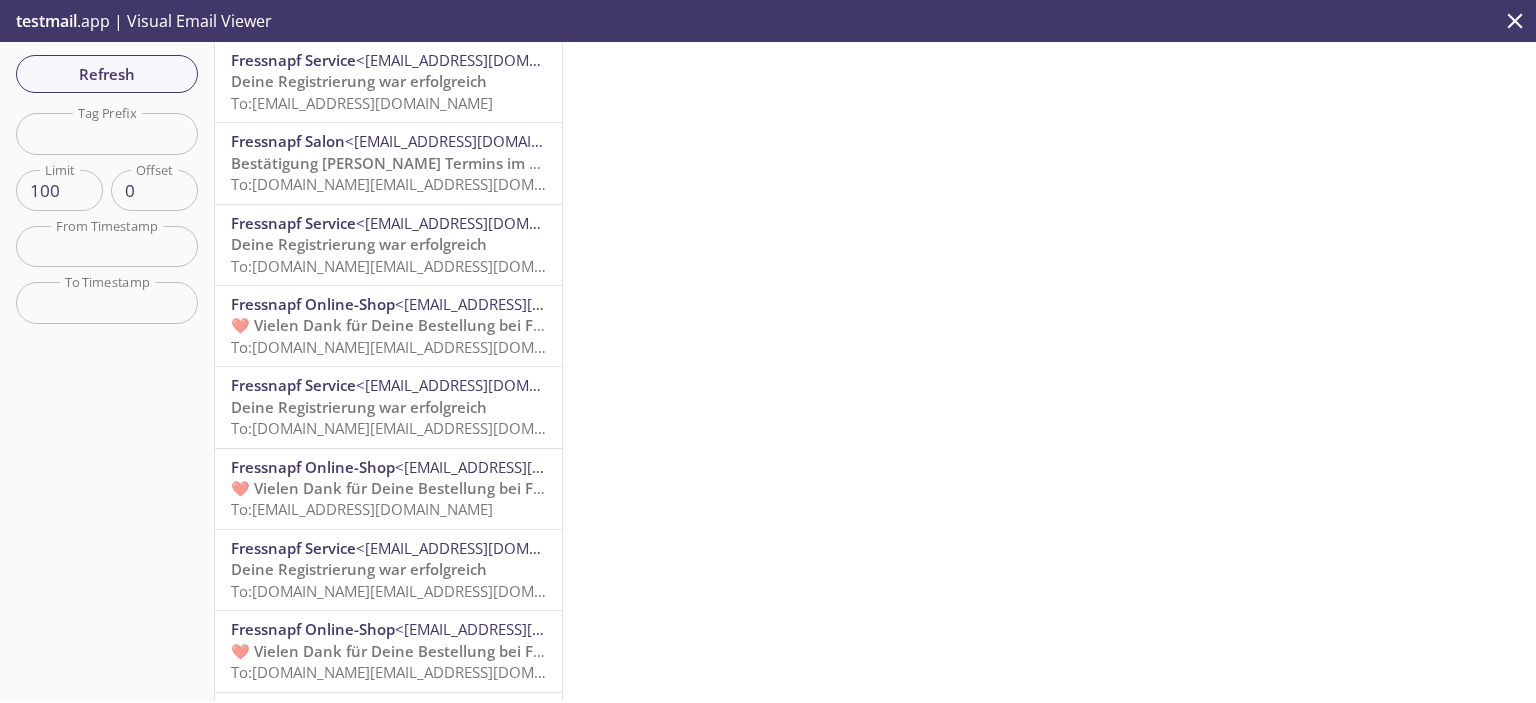 click on "To:  [DOMAIN_NAME][EMAIL_ADDRESS][DOMAIN_NAME]" at bounding box center [421, 266] 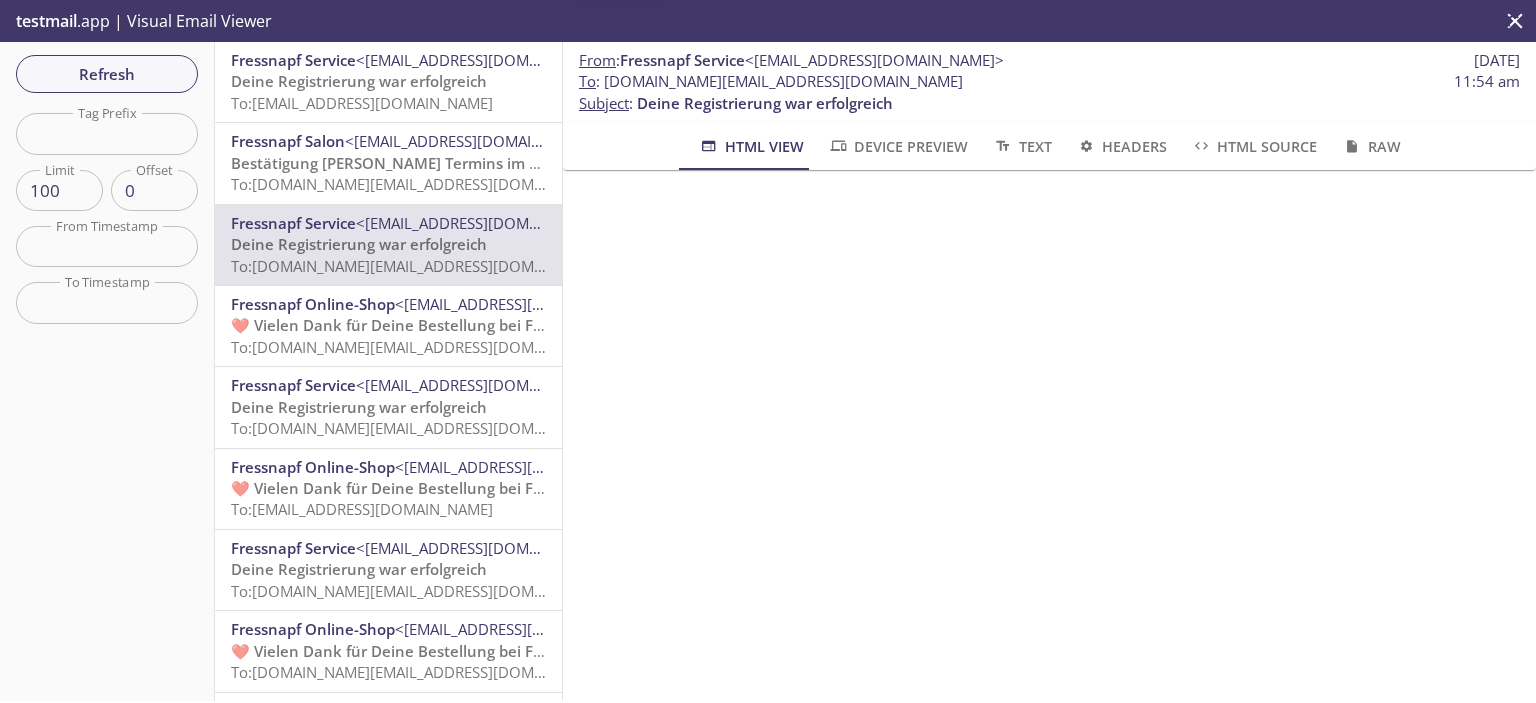 click on "Deine Registrierung war erfolgreich" at bounding box center (359, 407) 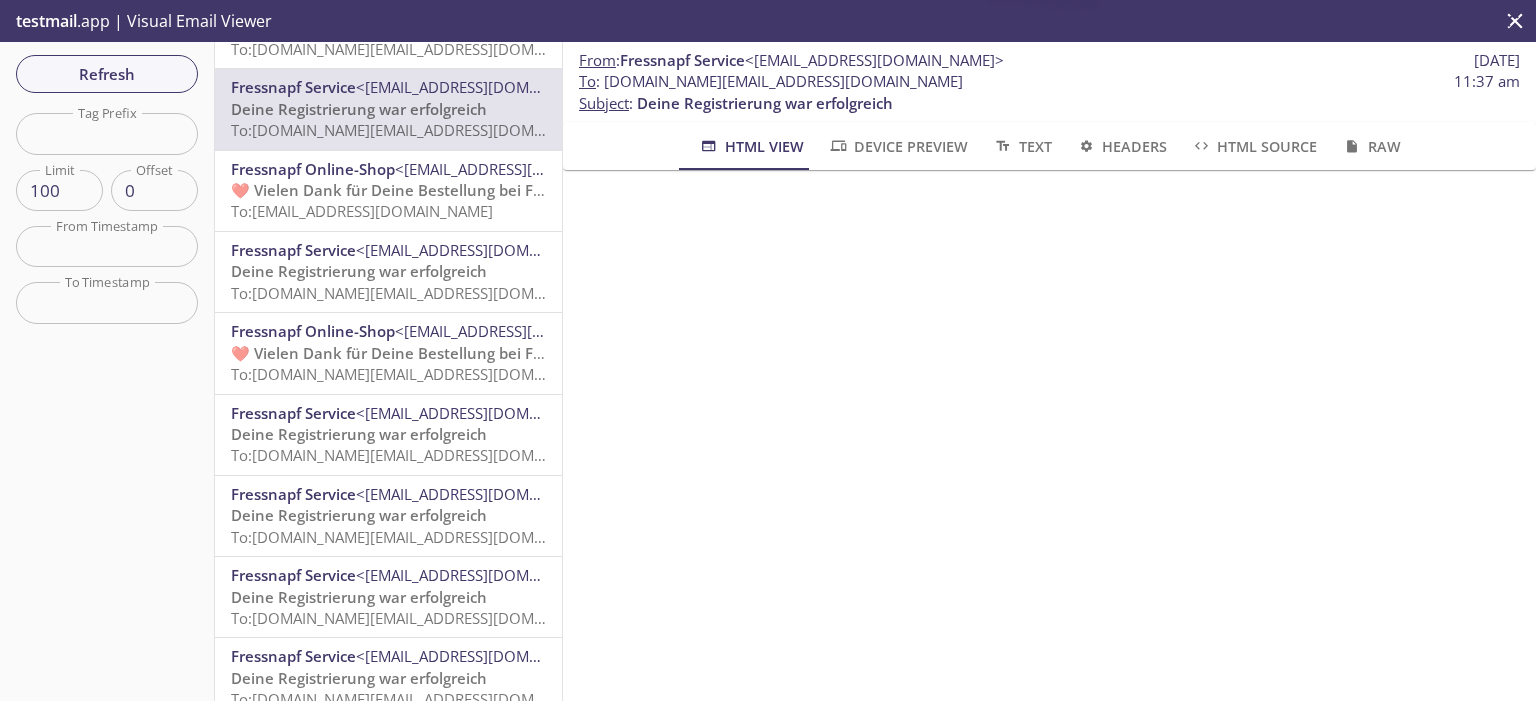scroll, scrollTop: 400, scrollLeft: 0, axis: vertical 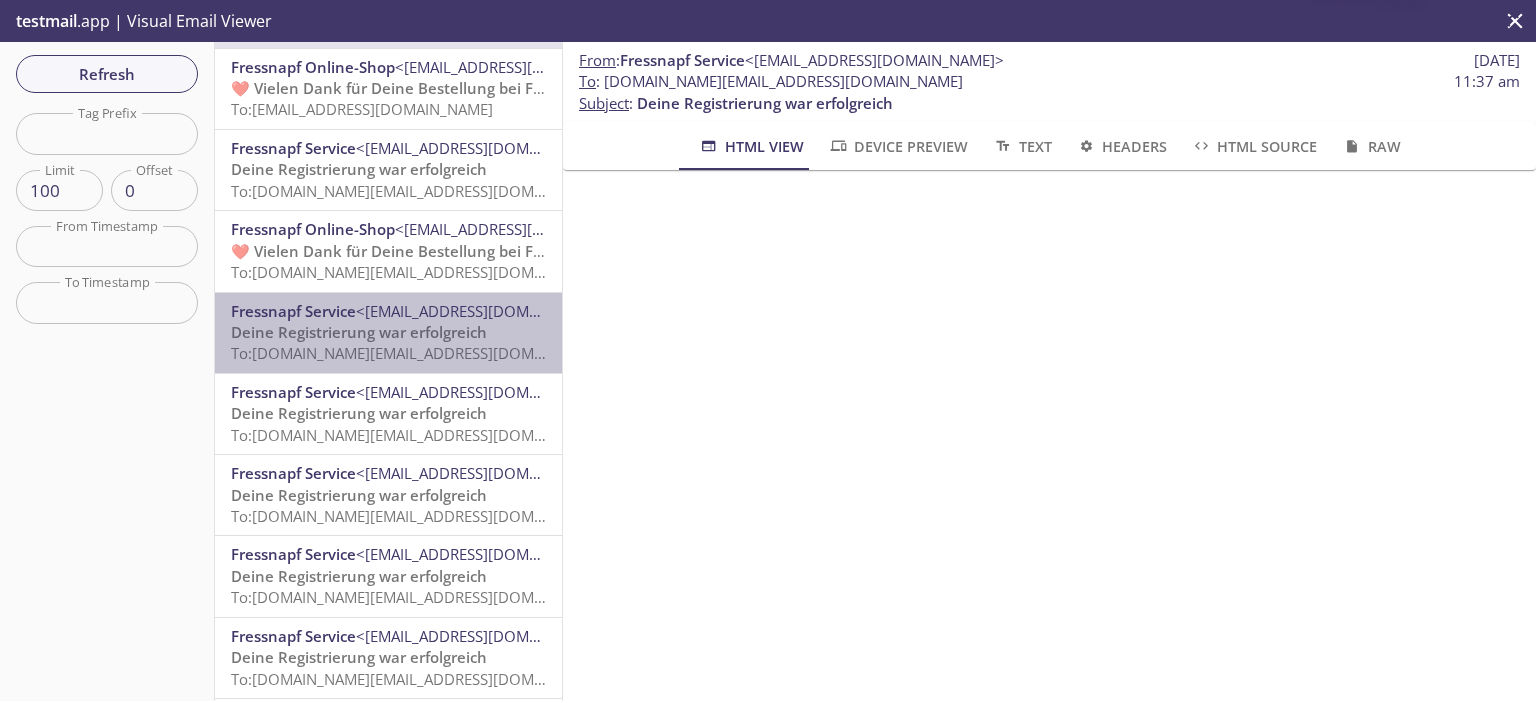 click on "To:  [DOMAIN_NAME][EMAIL_ADDRESS][DOMAIN_NAME]" at bounding box center [421, 353] 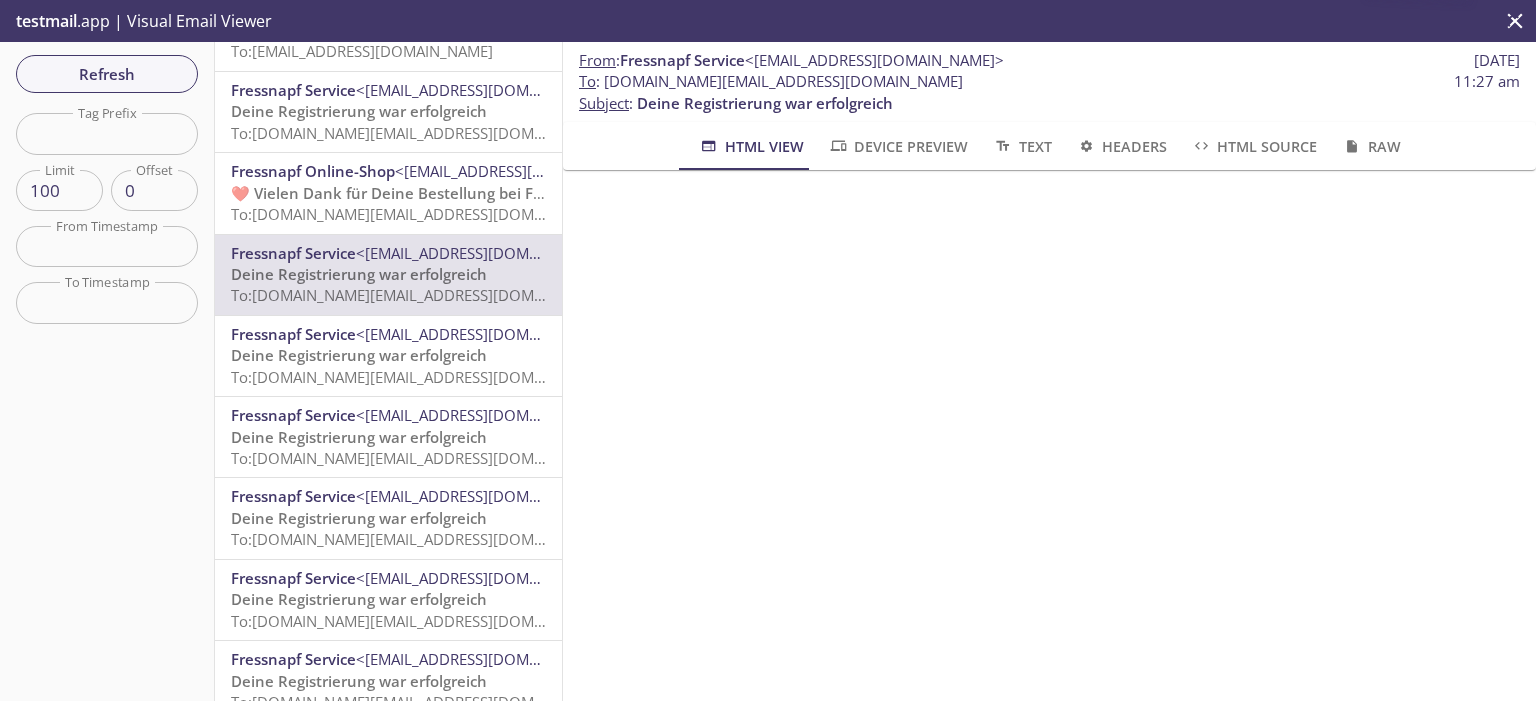 scroll, scrollTop: 800, scrollLeft: 0, axis: vertical 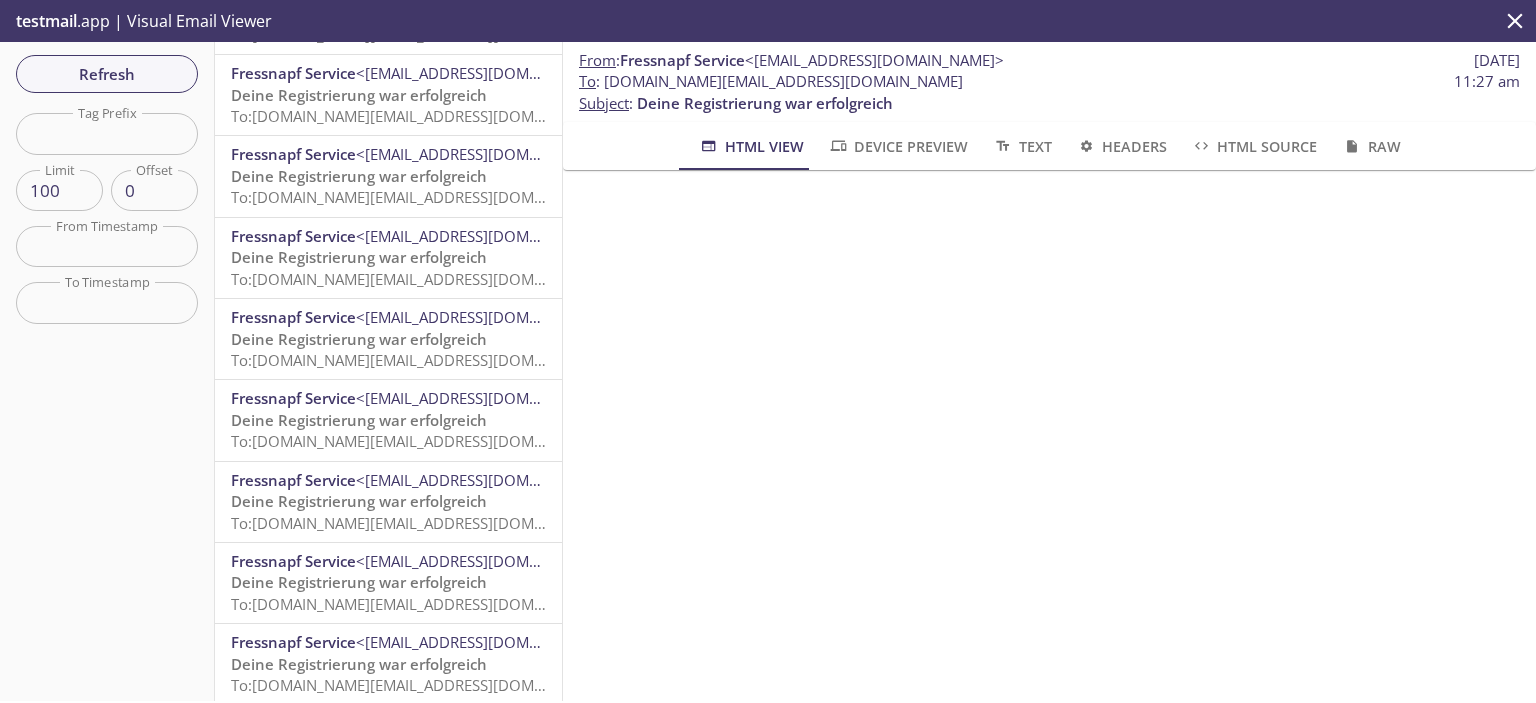 click at bounding box center [107, 133] 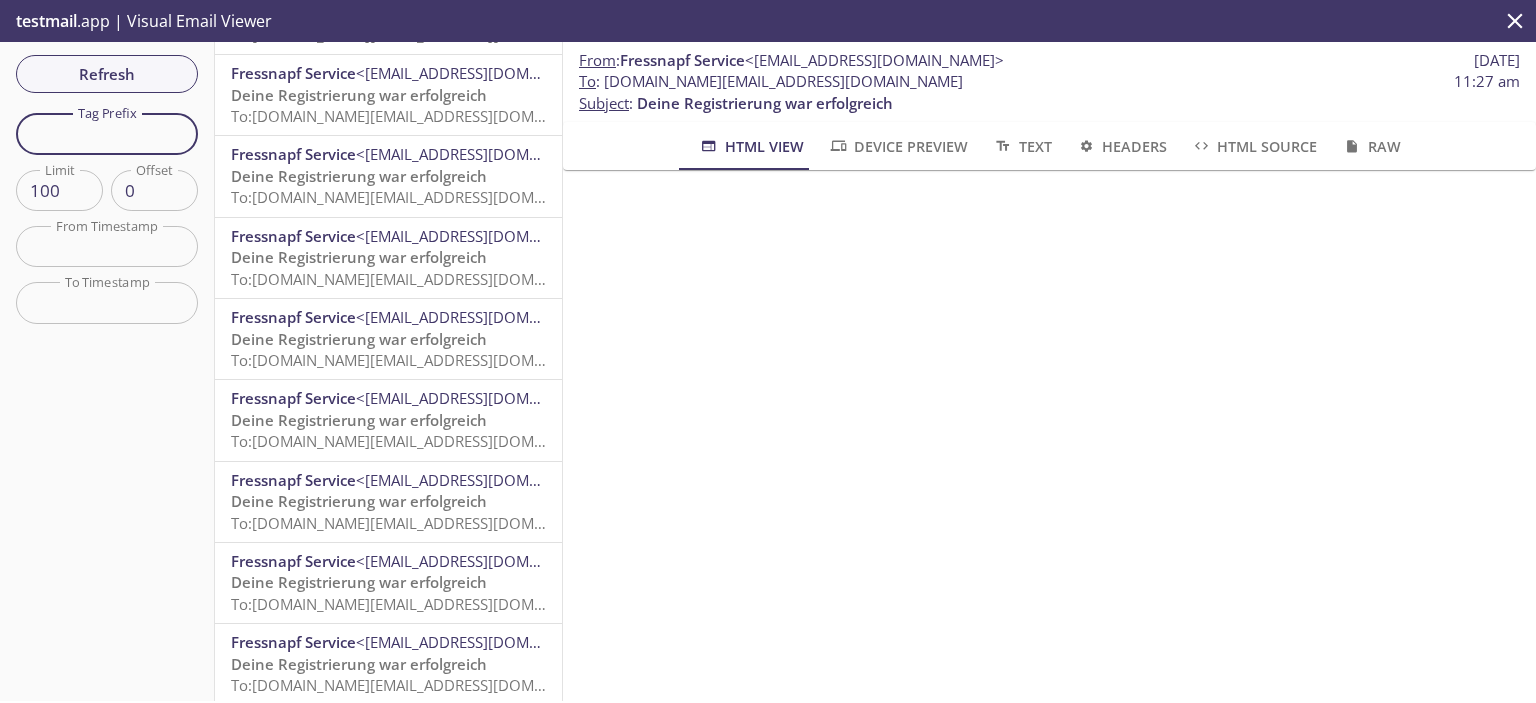 paste on "[DOMAIN_NAME]" 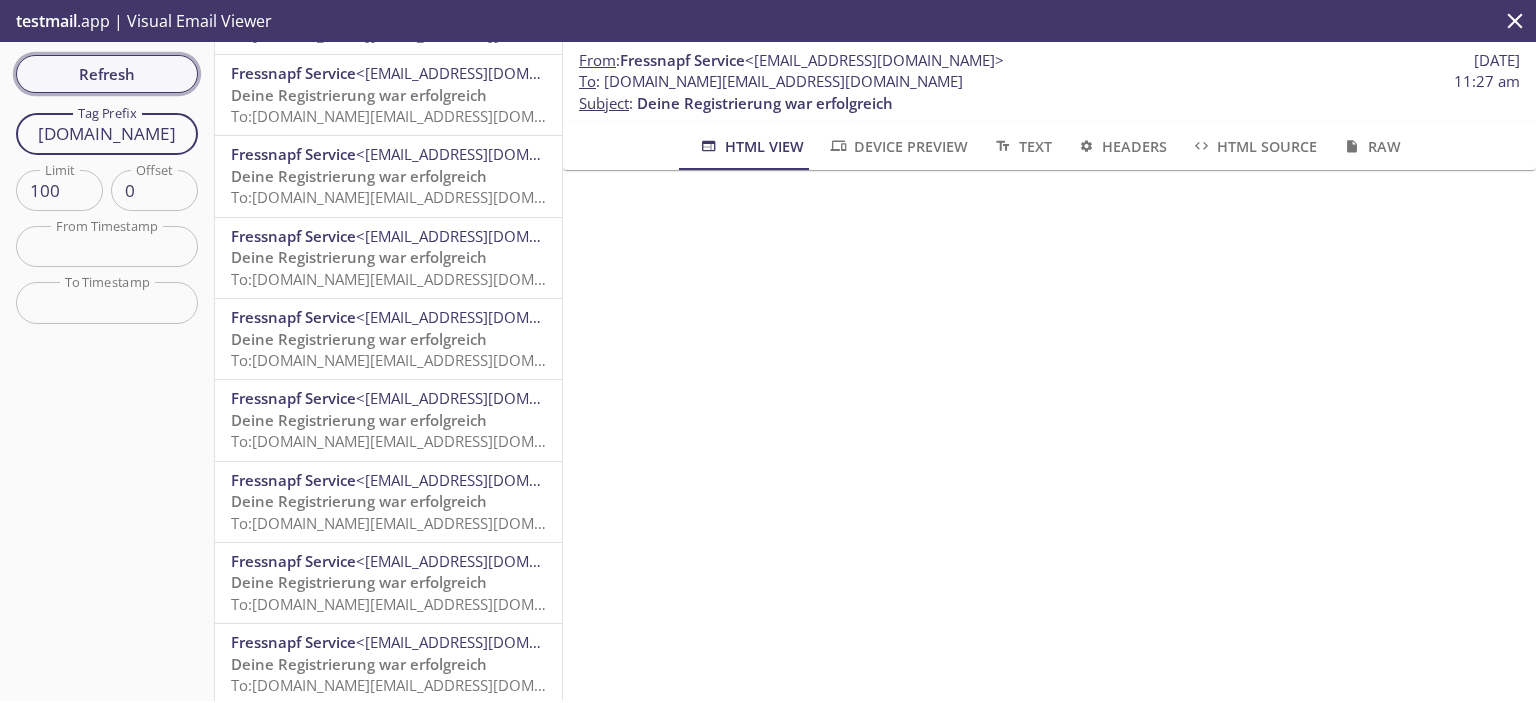 type on "[DOMAIN_NAME]" 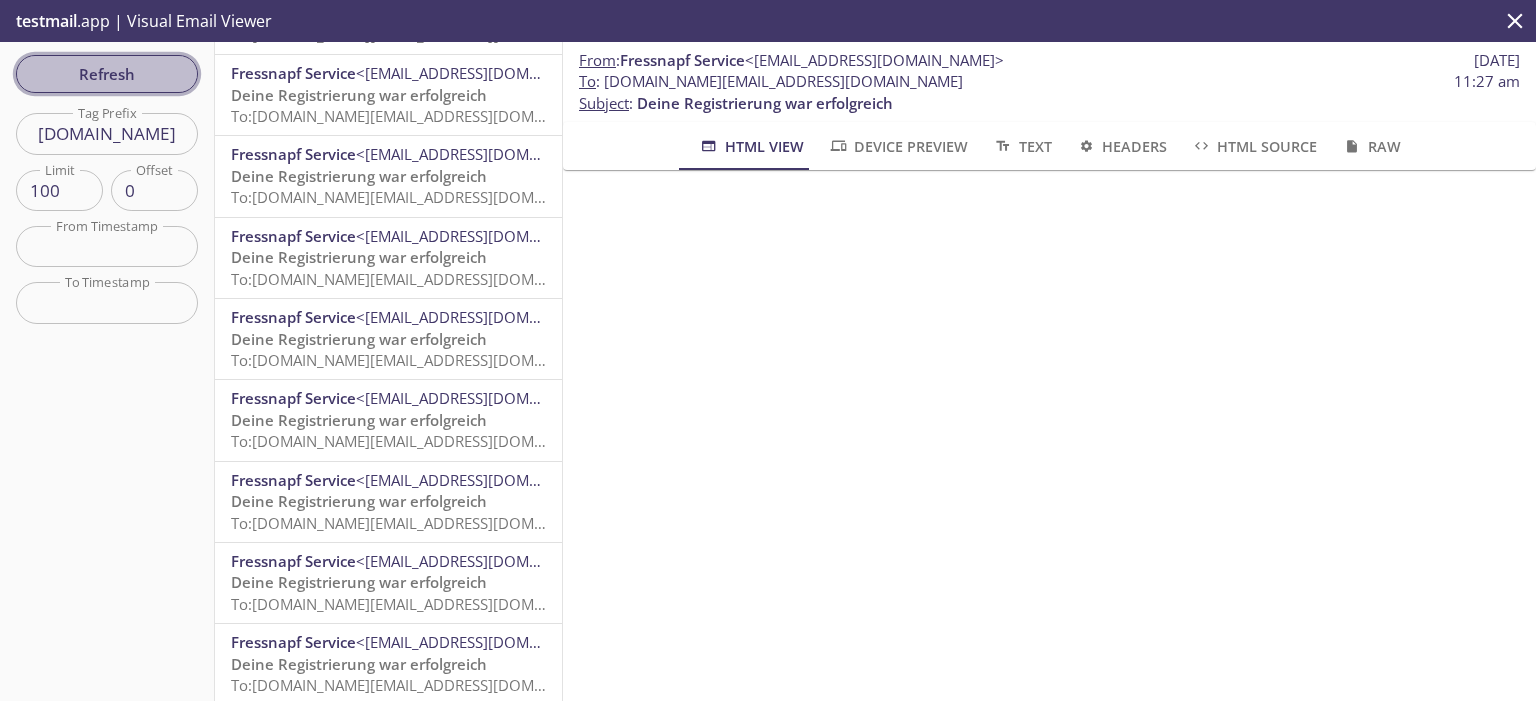 click on "Refresh" at bounding box center [107, 74] 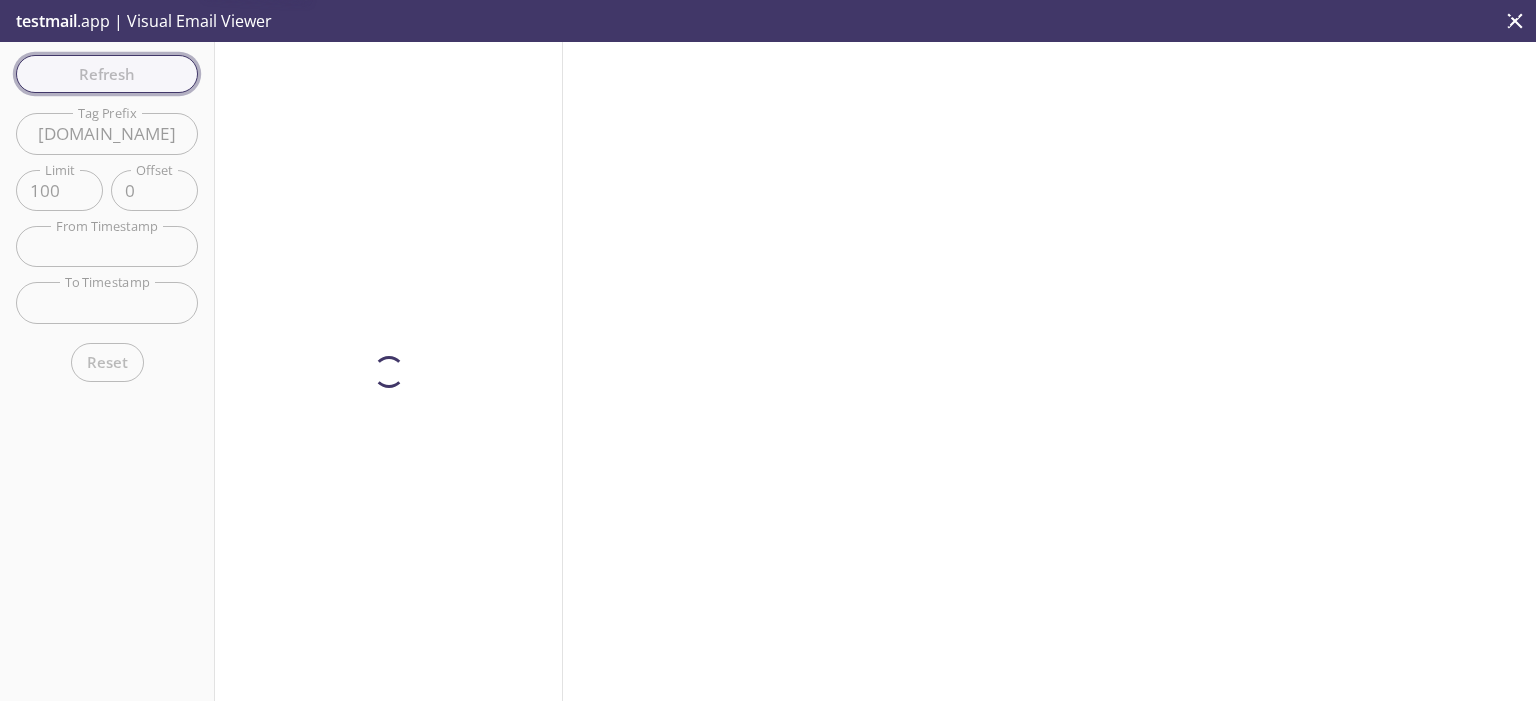 scroll, scrollTop: 0, scrollLeft: 0, axis: both 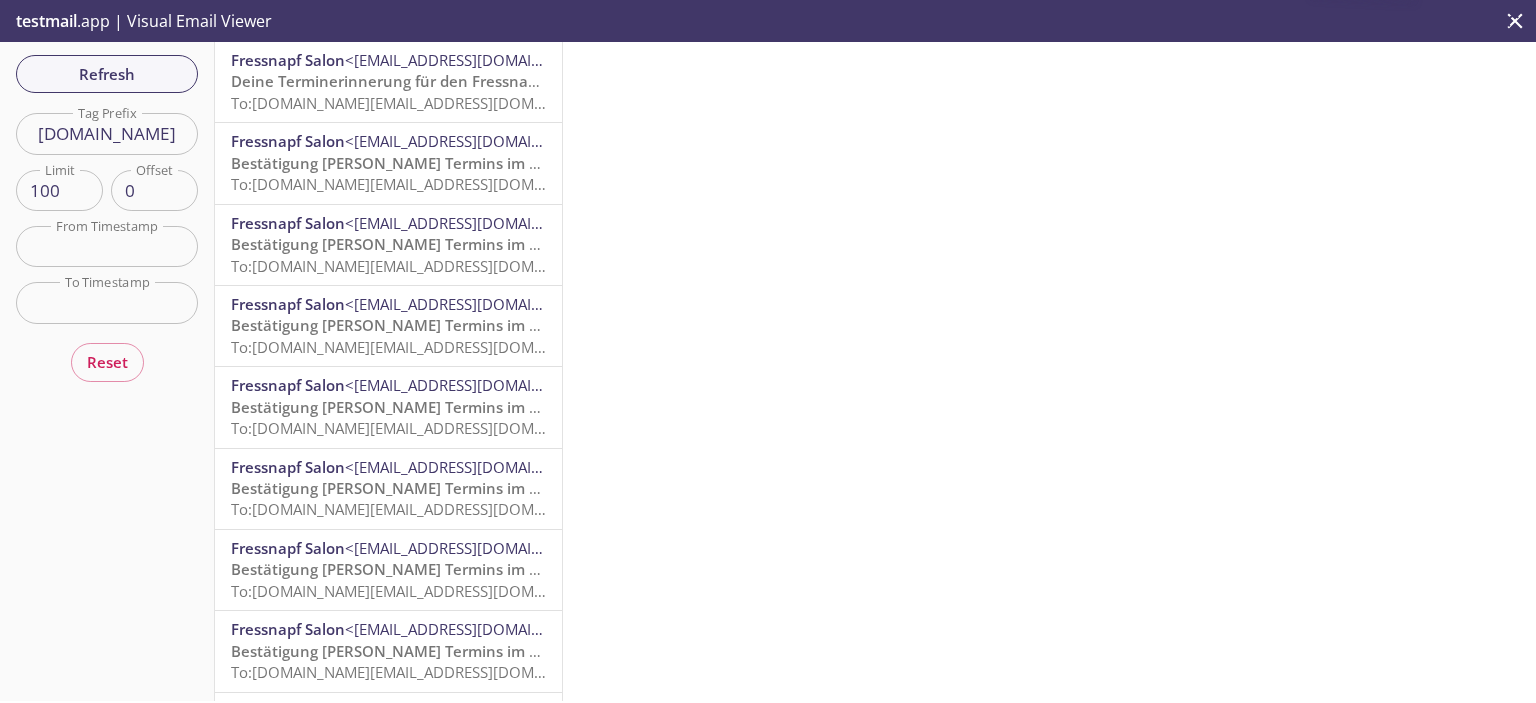 click on "Deine Terminerinnerung für den Fressnapf Salon" at bounding box center [408, 81] 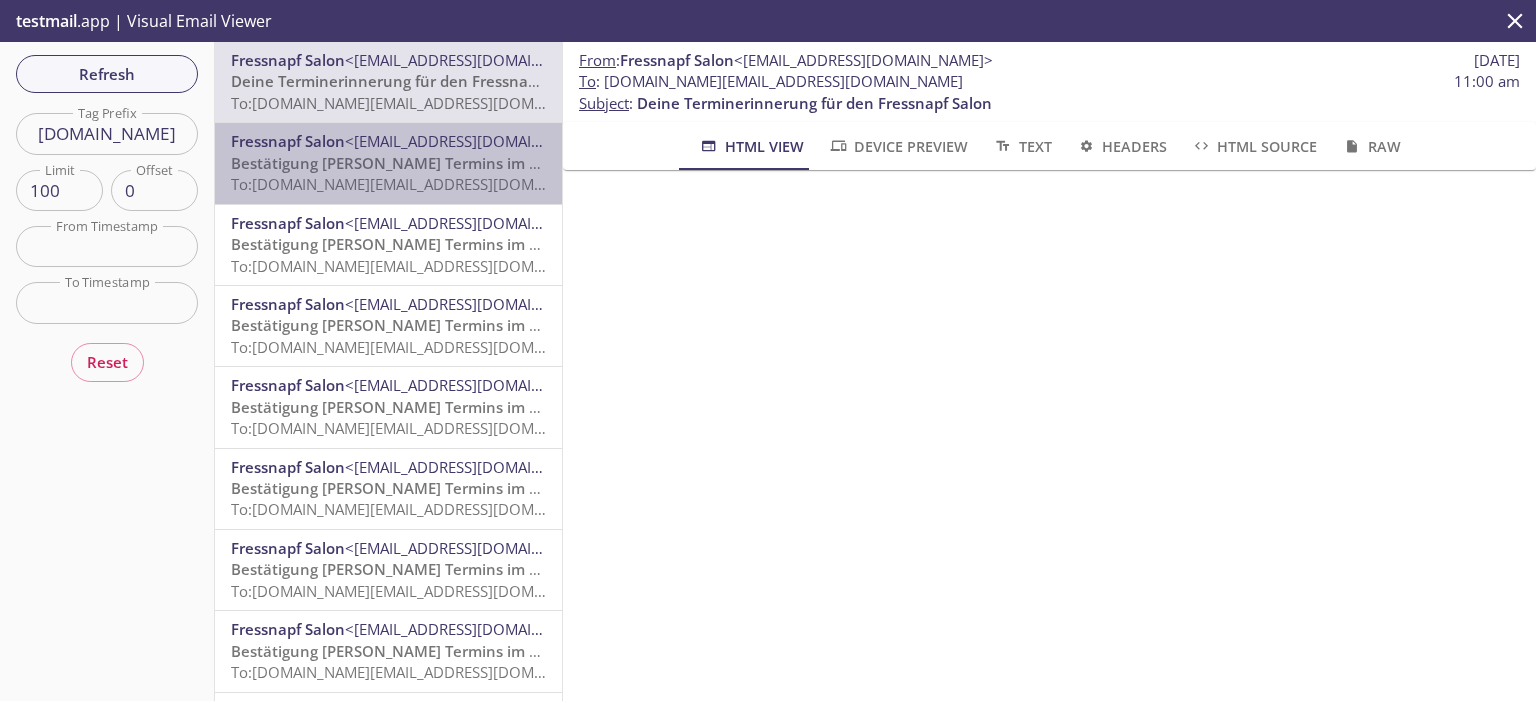 click on "To:  [DOMAIN_NAME][EMAIL_ADDRESS][DOMAIN_NAME]" at bounding box center (421, 184) 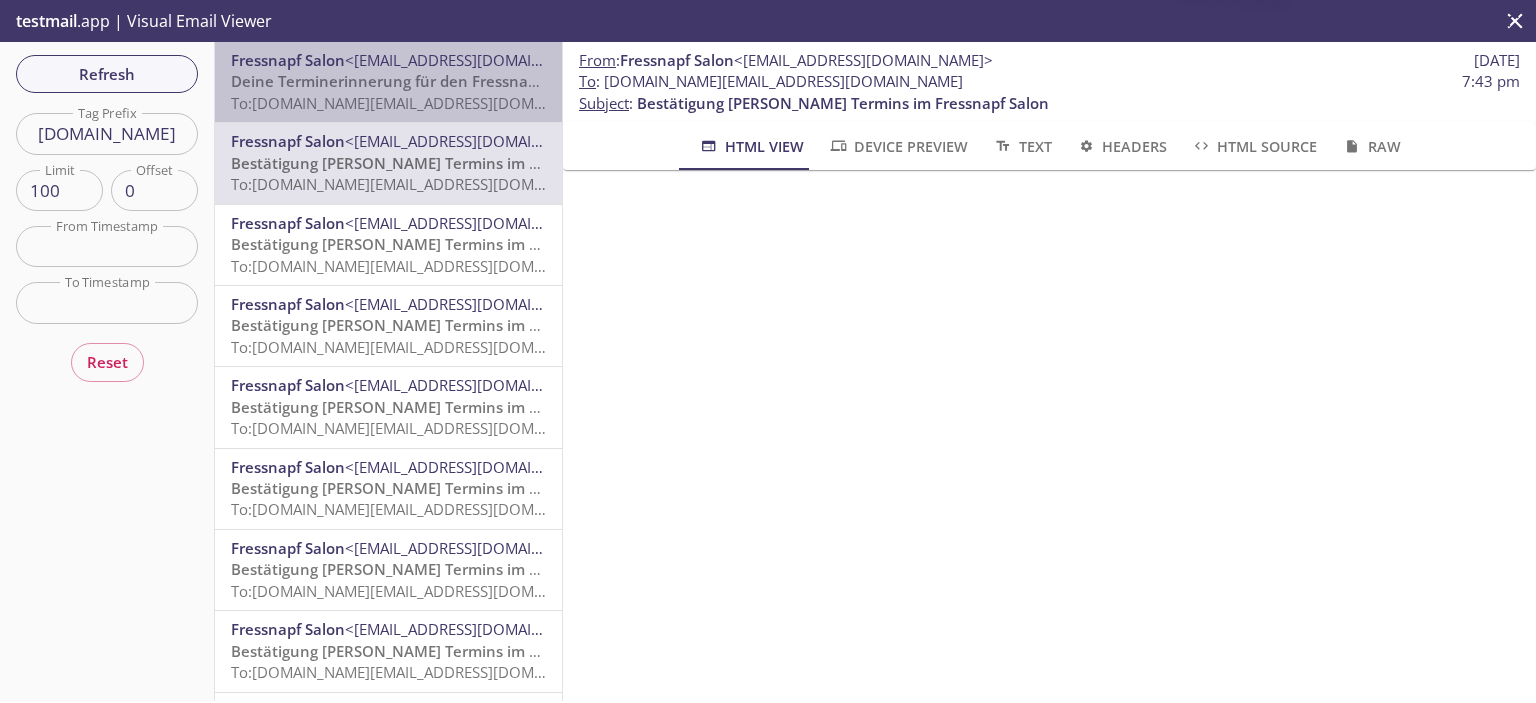 click on "Deine Terminerinnerung für den Fressnapf Salon" at bounding box center (408, 81) 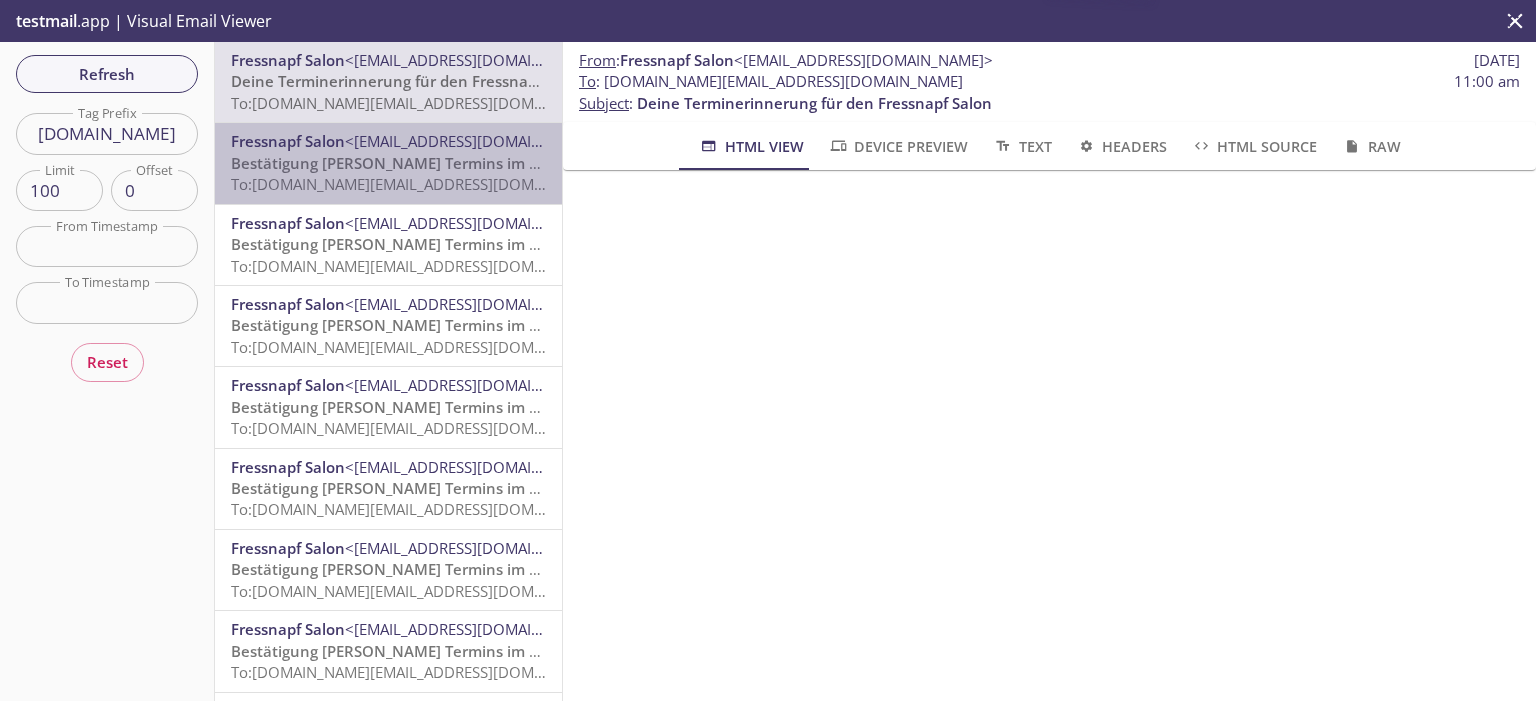 click on "Fressnapf Salon  <[EMAIL_ADDRESS][DOMAIN_NAME]> Bestätigung [PERSON_NAME] Termins im Fressnapf Salon To:  [DOMAIN_NAME][EMAIL_ADDRESS][DOMAIN_NAME]" at bounding box center (388, 163) 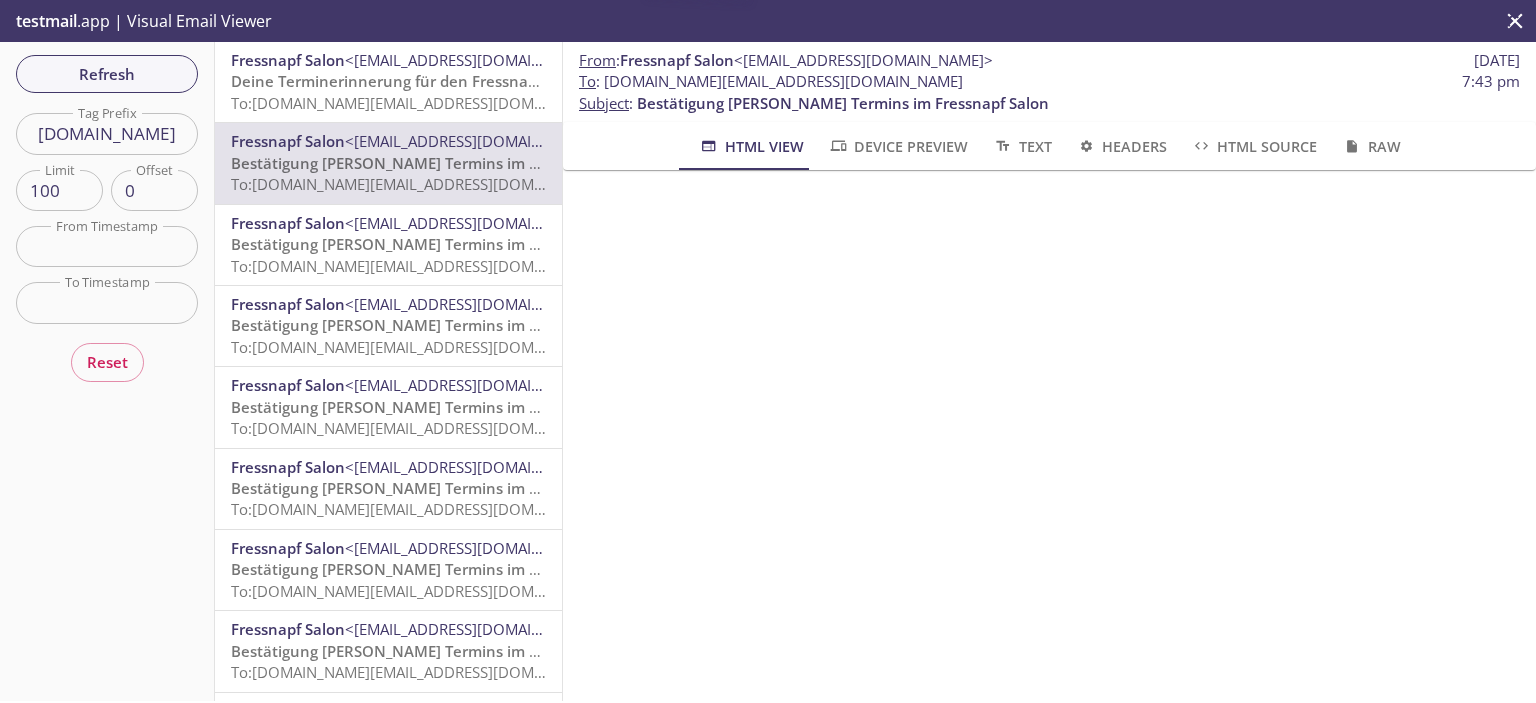 click on "<[EMAIL_ADDRESS][DOMAIN_NAME]>" at bounding box center (474, 223) 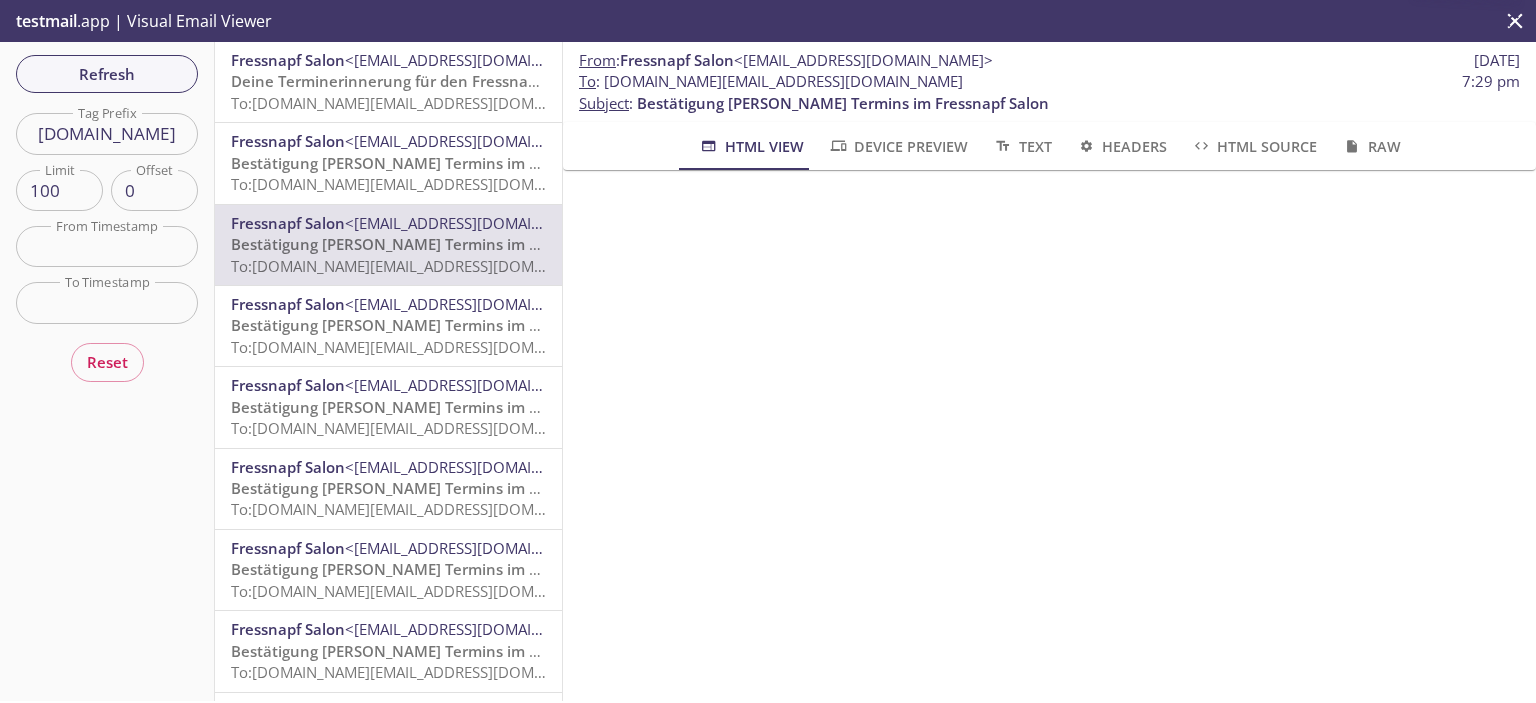 click on "Bestätigung [PERSON_NAME] Termins im Fressnapf Salon" at bounding box center (437, 325) 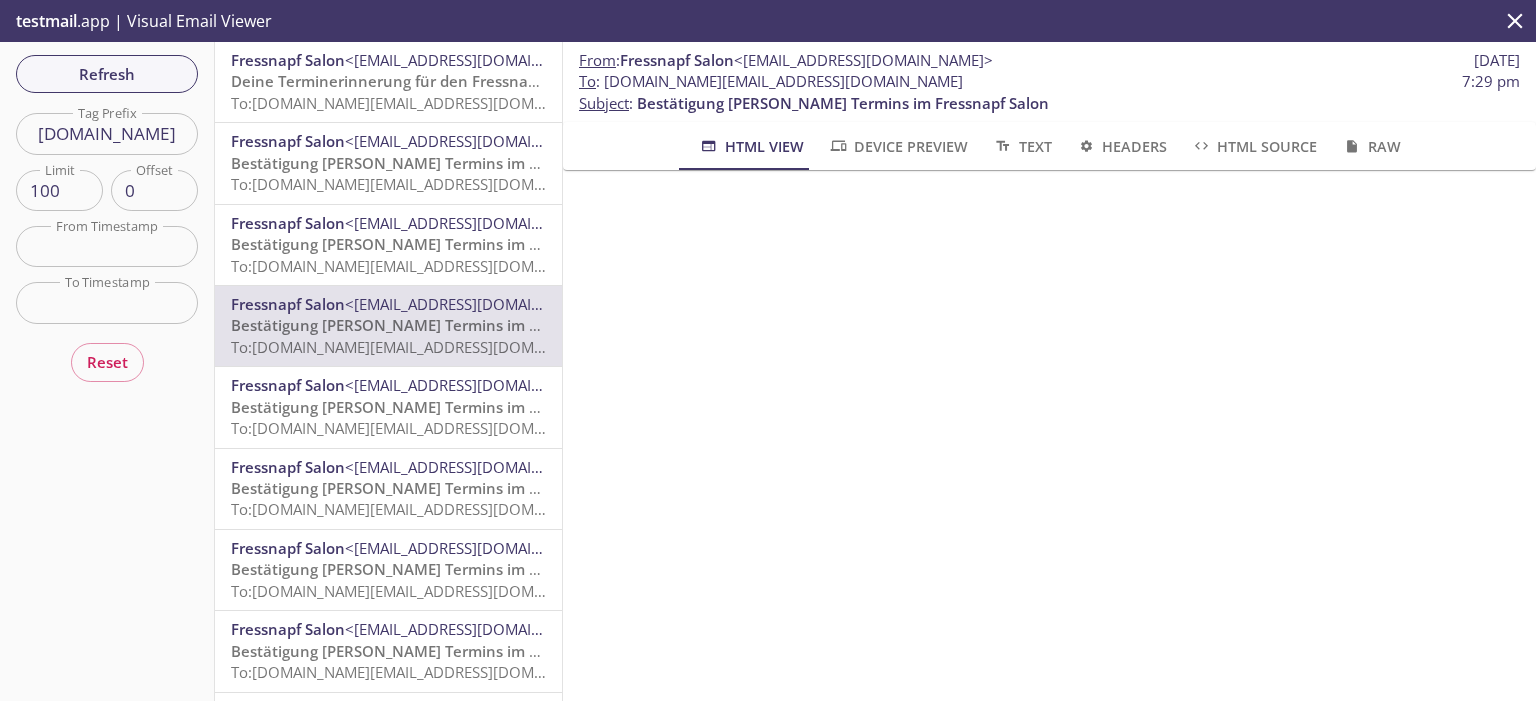 click on "<[EMAIL_ADDRESS][DOMAIN_NAME]>" at bounding box center (474, 60) 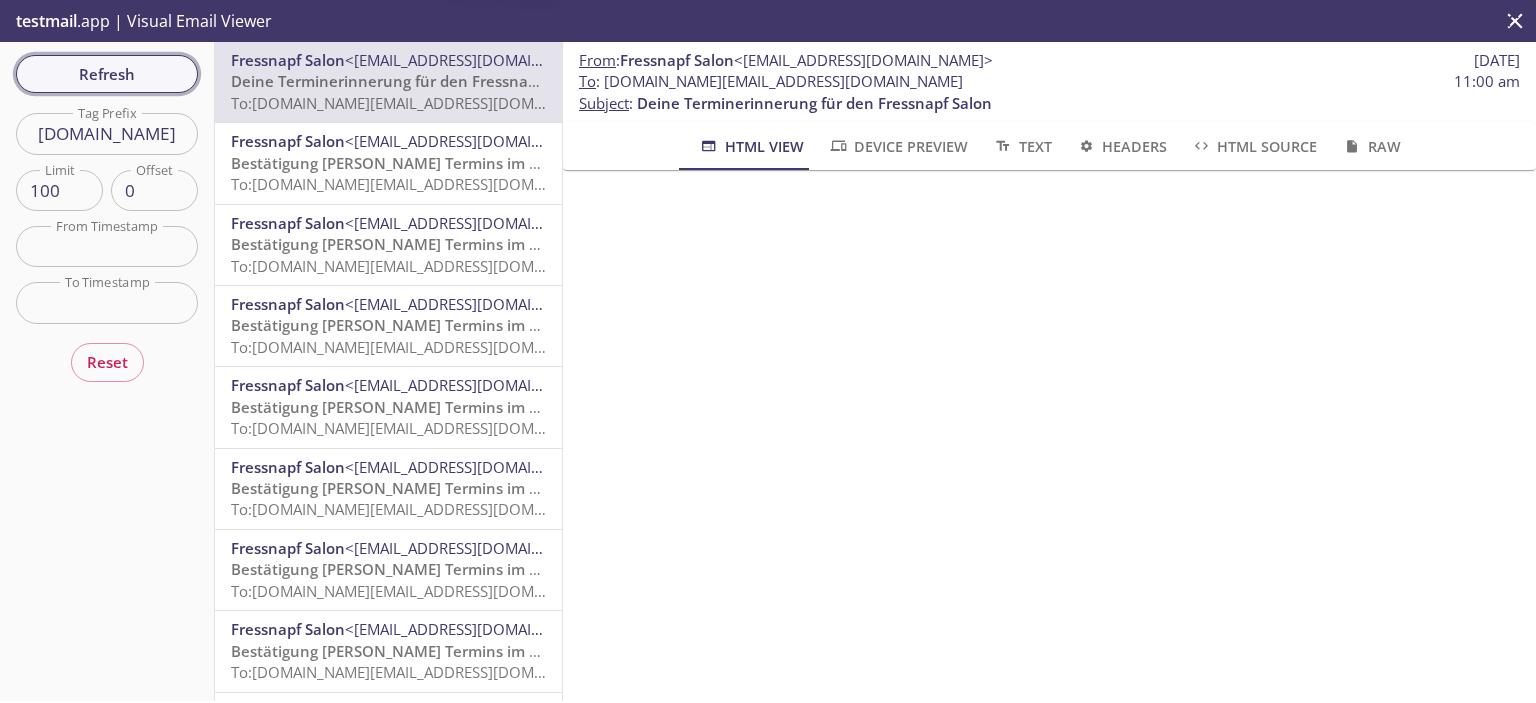 click on "Refresh" at bounding box center (107, 74) 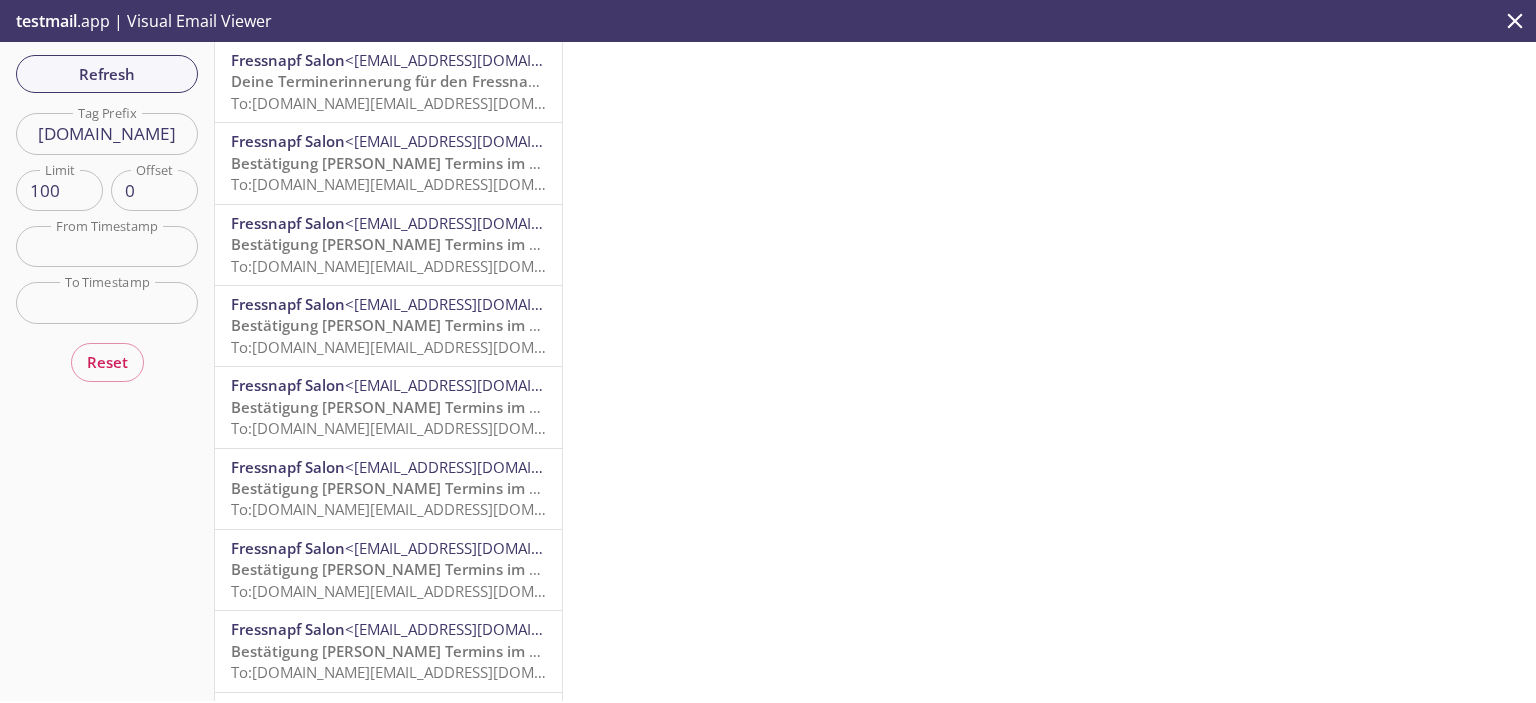 click on "Deine Terminerinnerung für den Fressnapf Salon" at bounding box center [408, 81] 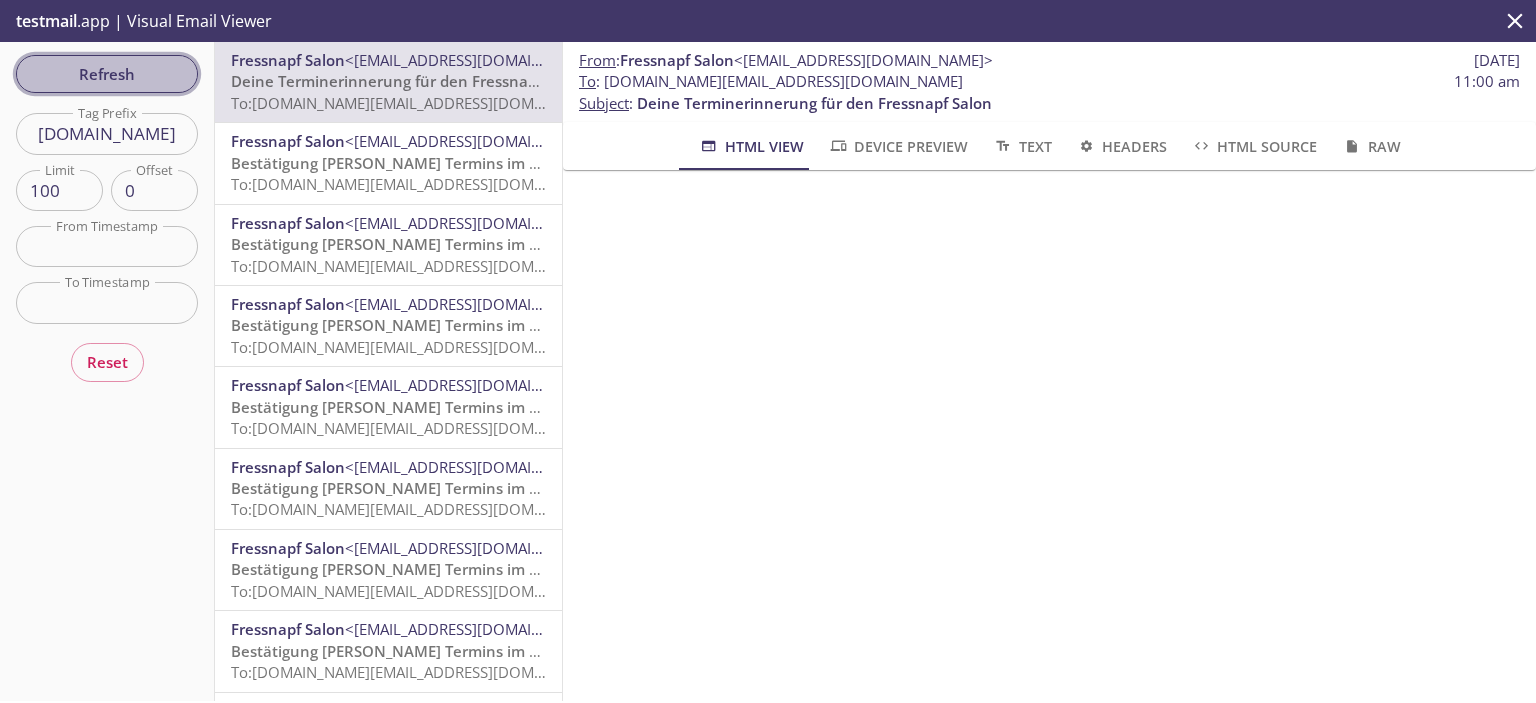click on "Refresh" at bounding box center [107, 74] 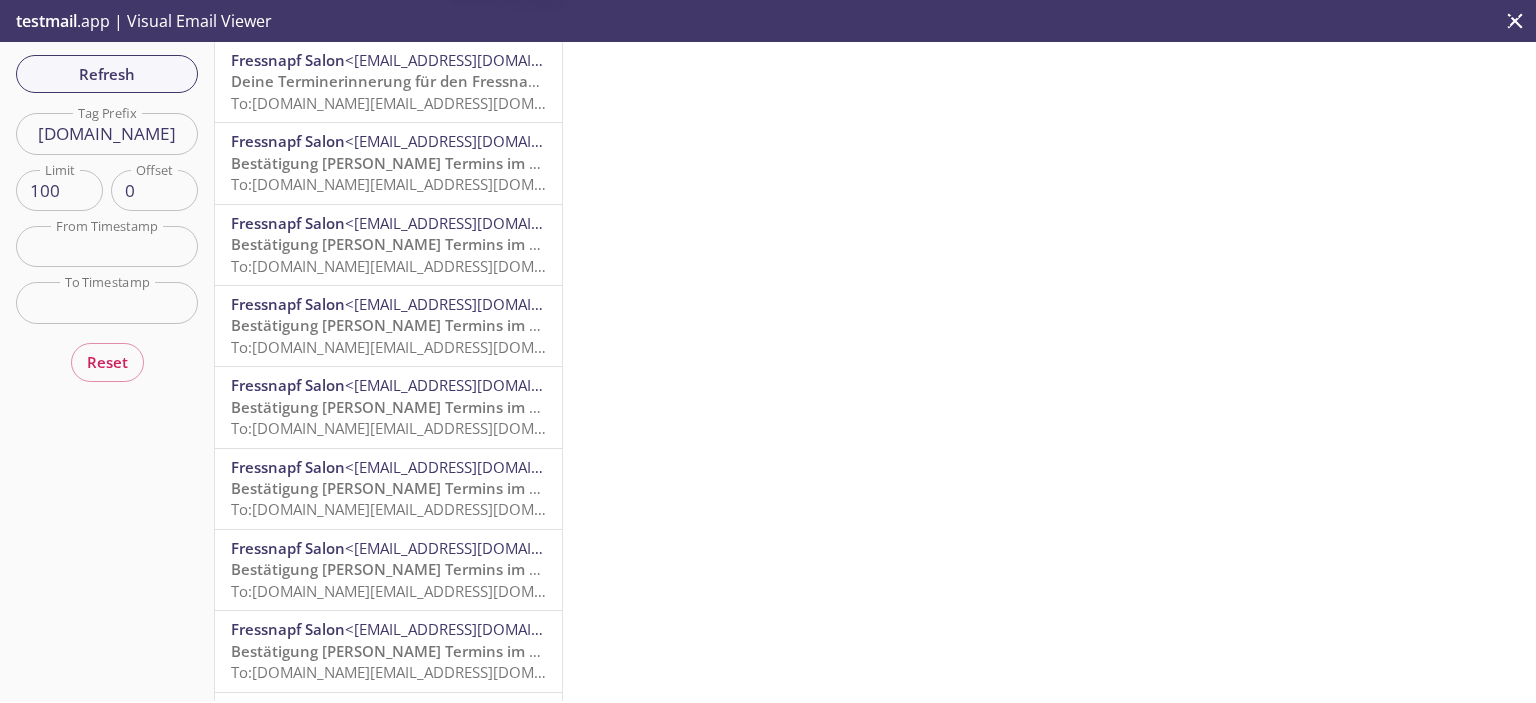 click on "Deine Terminerinnerung für den Fressnapf Salon" at bounding box center (408, 81) 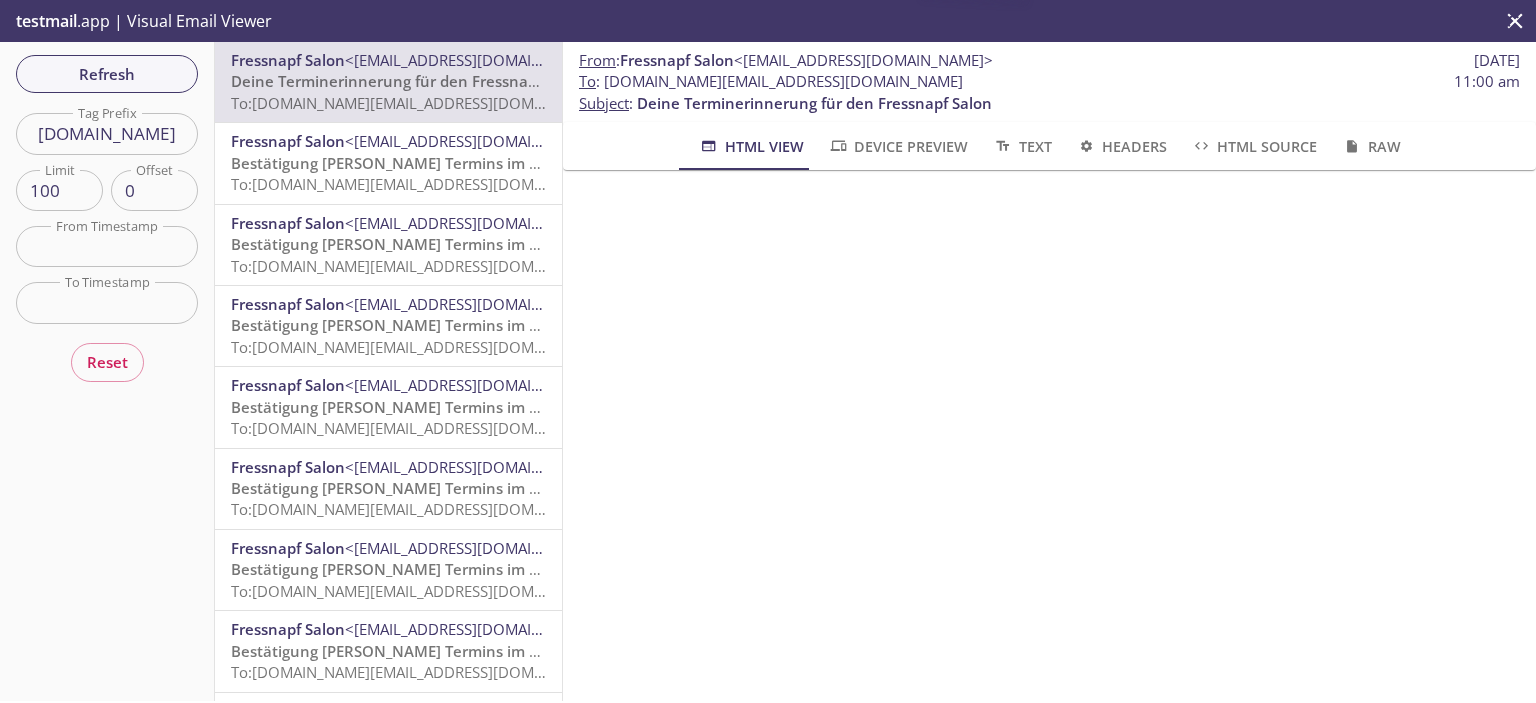 click on "[DOMAIN_NAME]" at bounding box center (107, 133) 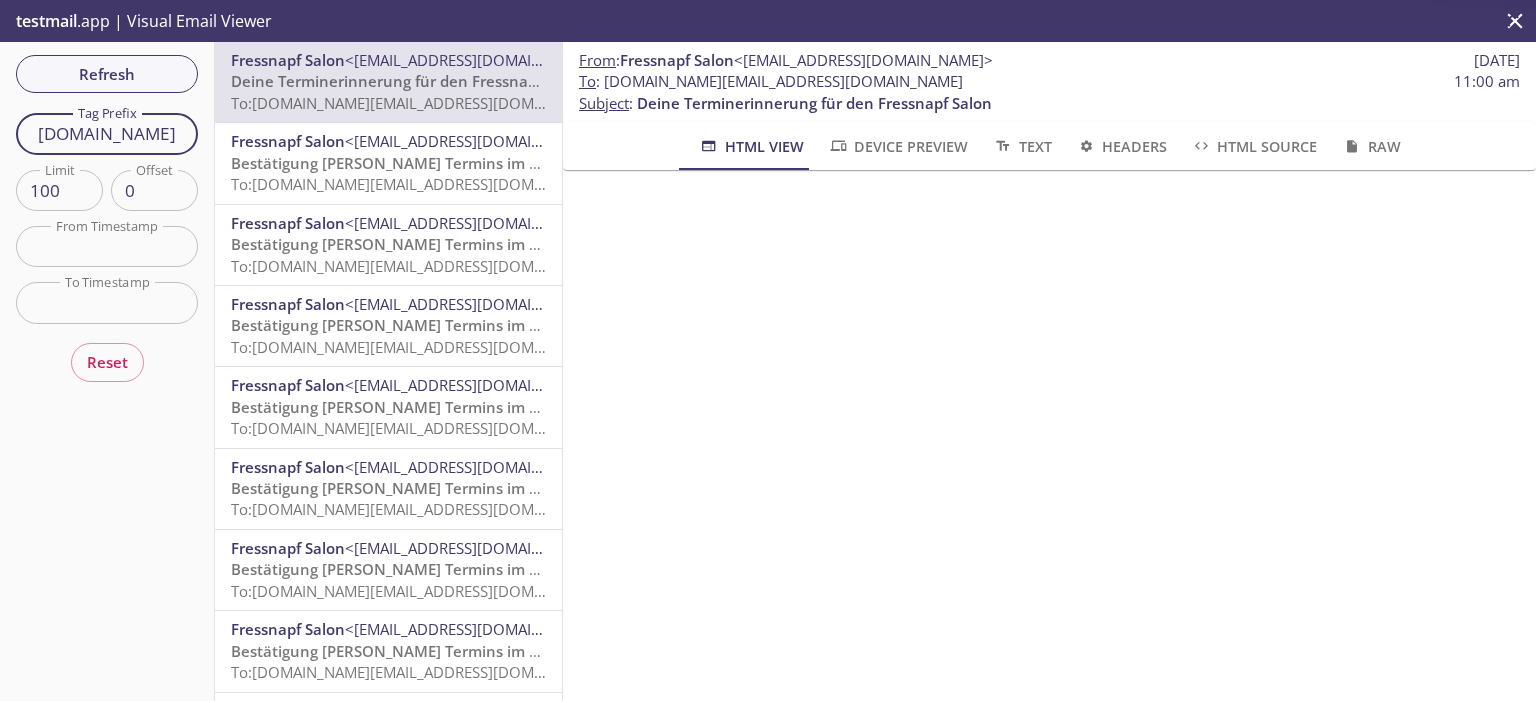 click on "[DOMAIN_NAME]" at bounding box center (107, 133) 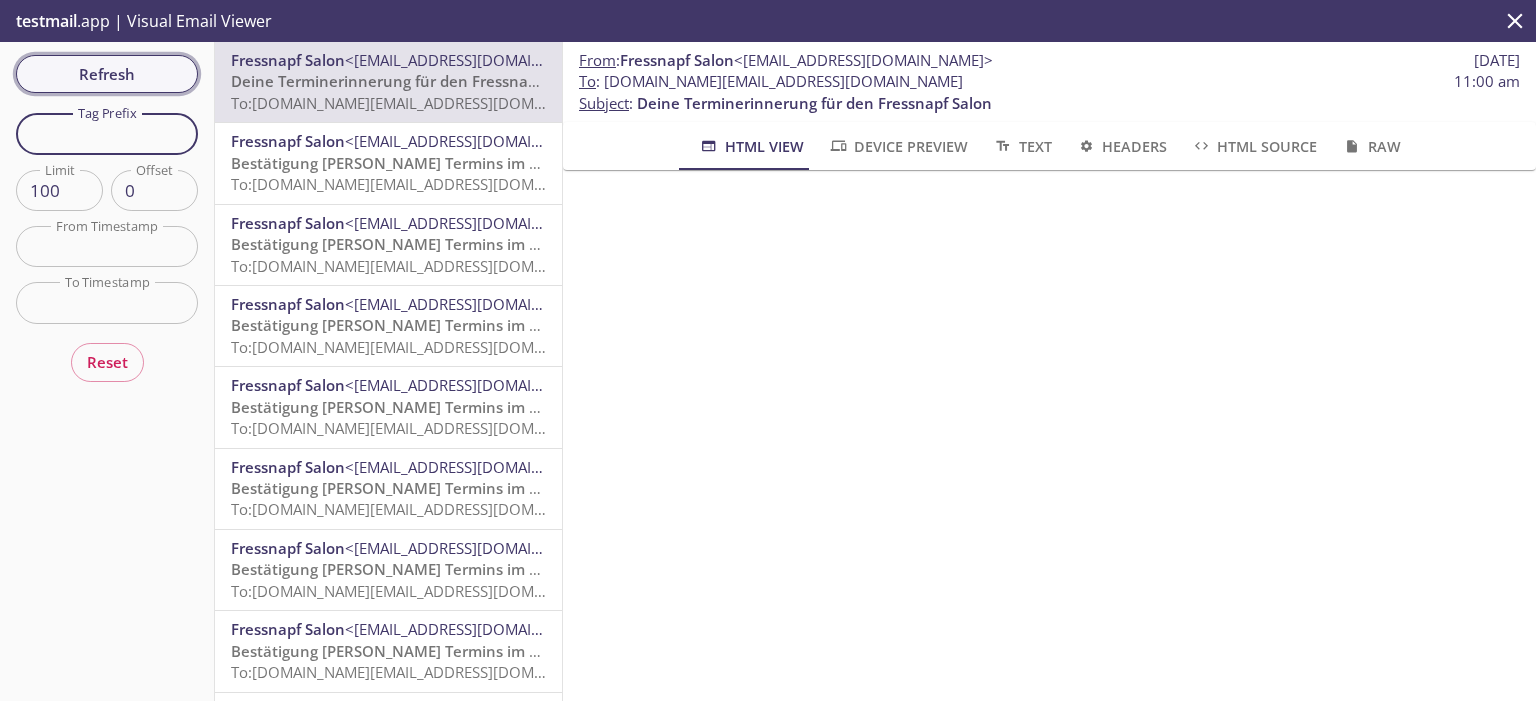 type 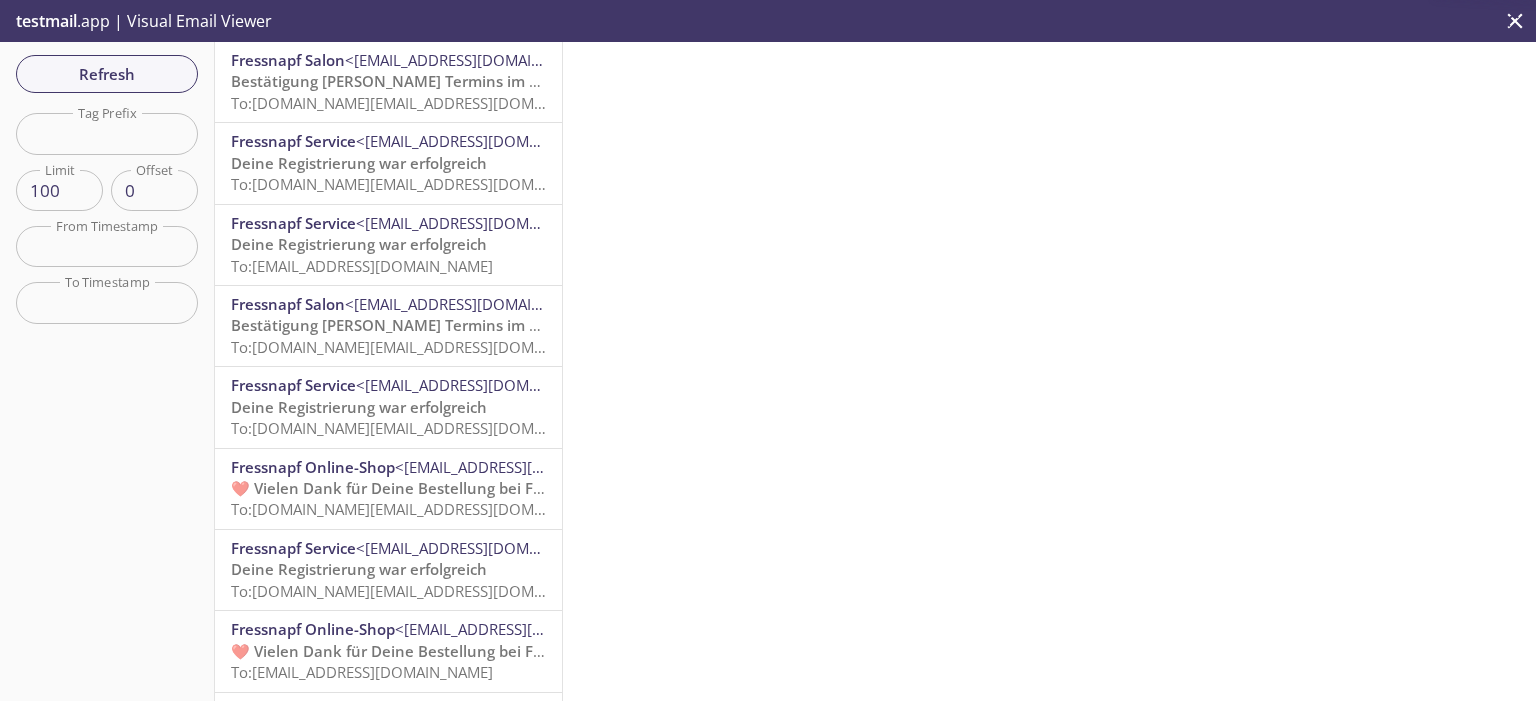 click on "Bestätigung [PERSON_NAME] Termins im Fressnapf Salon" at bounding box center (437, 81) 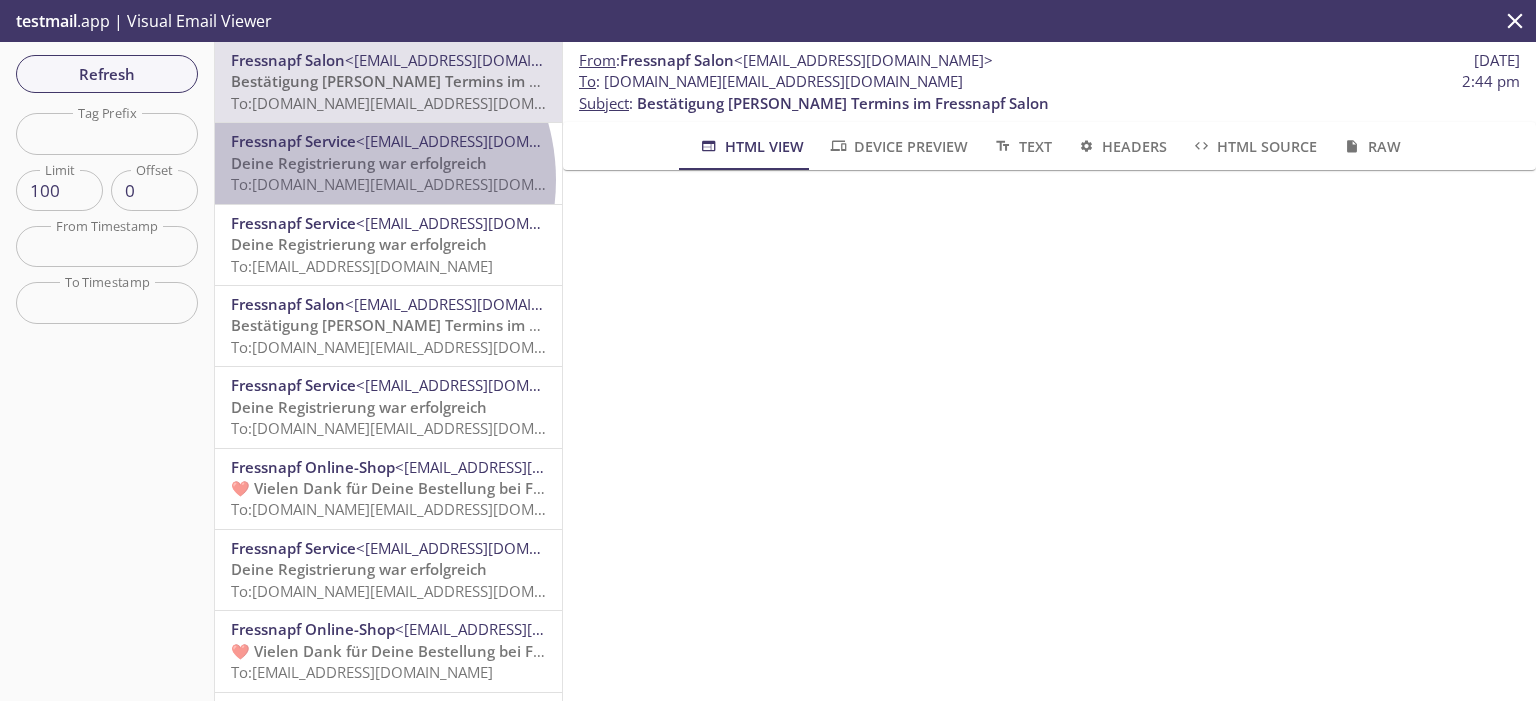 click on "To:  [DOMAIN_NAME][EMAIL_ADDRESS][DOMAIN_NAME]" at bounding box center [421, 184] 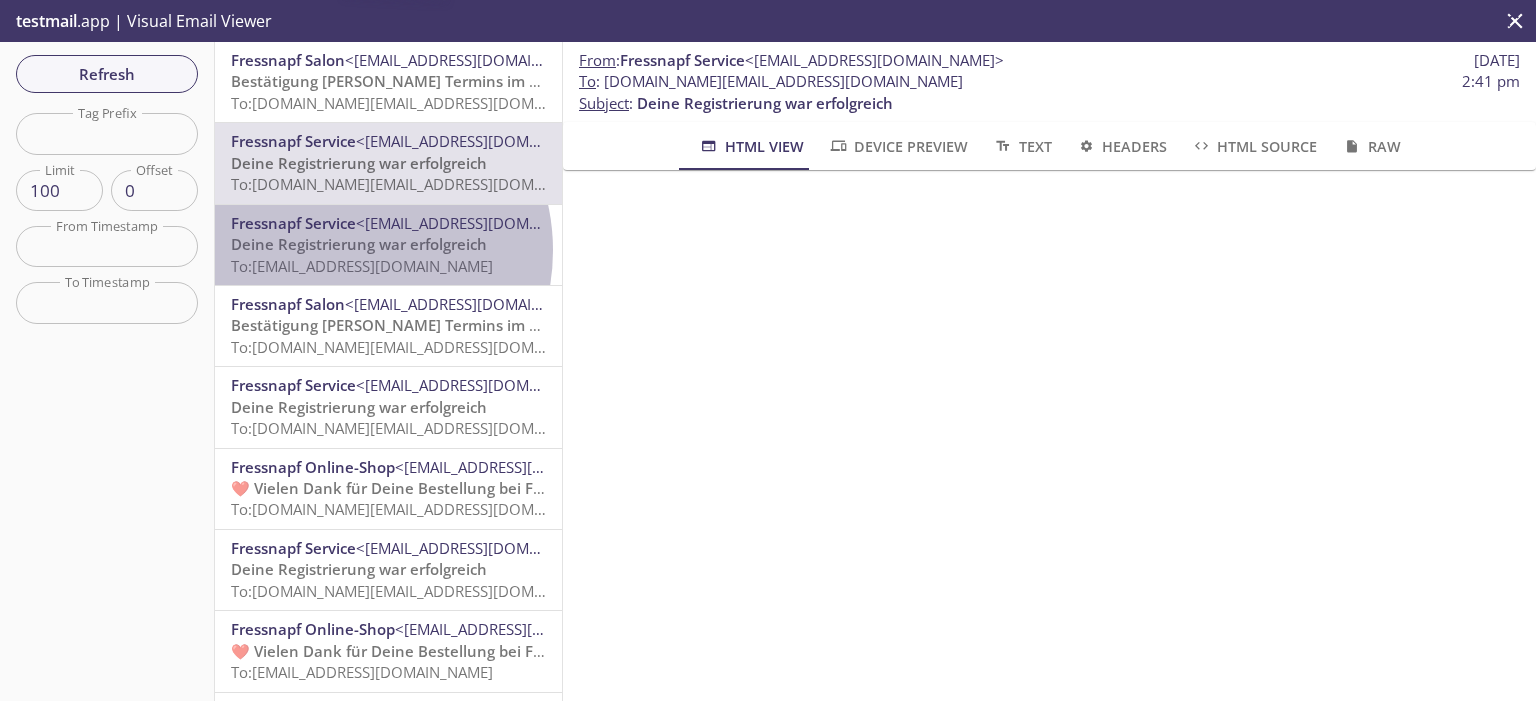 click on "Deine Registrierung war erfolgreich" at bounding box center (359, 244) 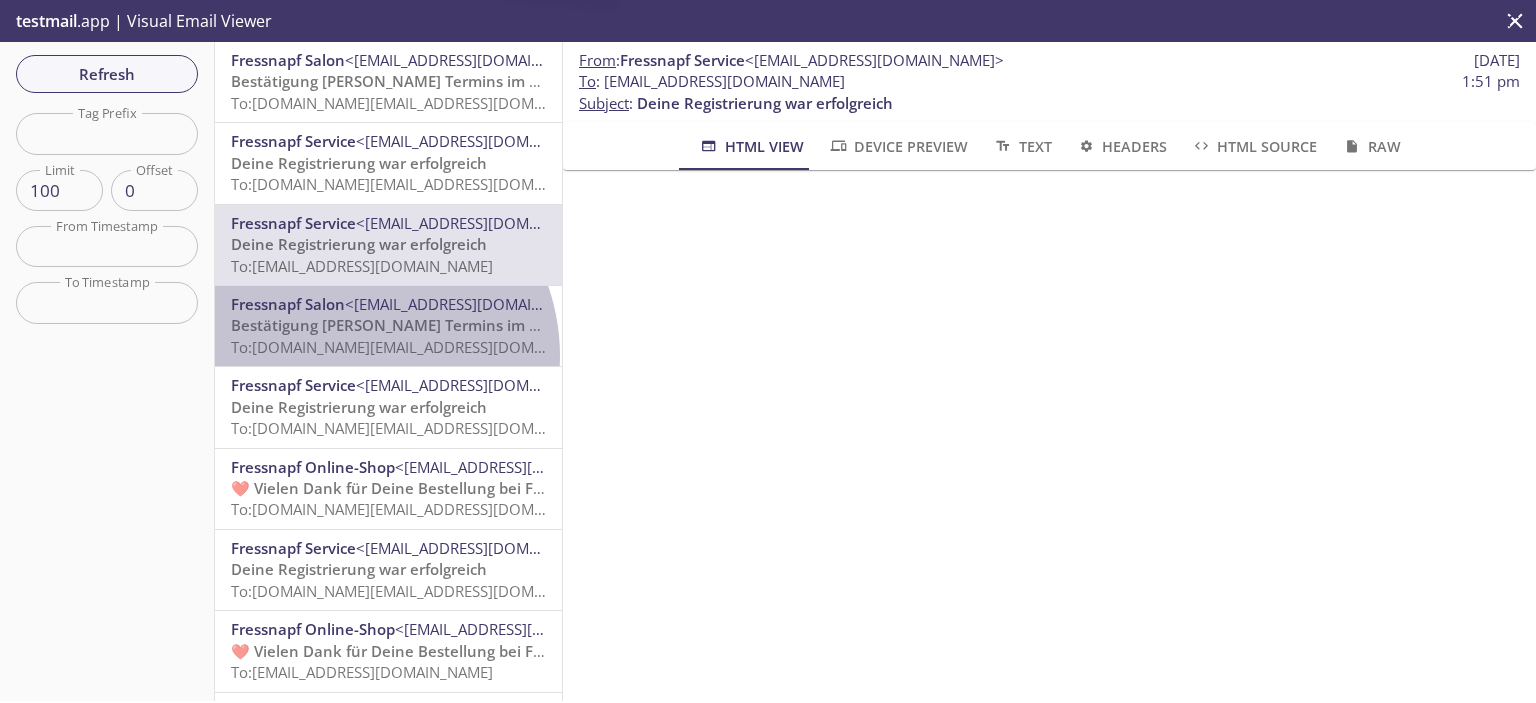 click on "To:  [DOMAIN_NAME][EMAIL_ADDRESS][DOMAIN_NAME]" at bounding box center [421, 347] 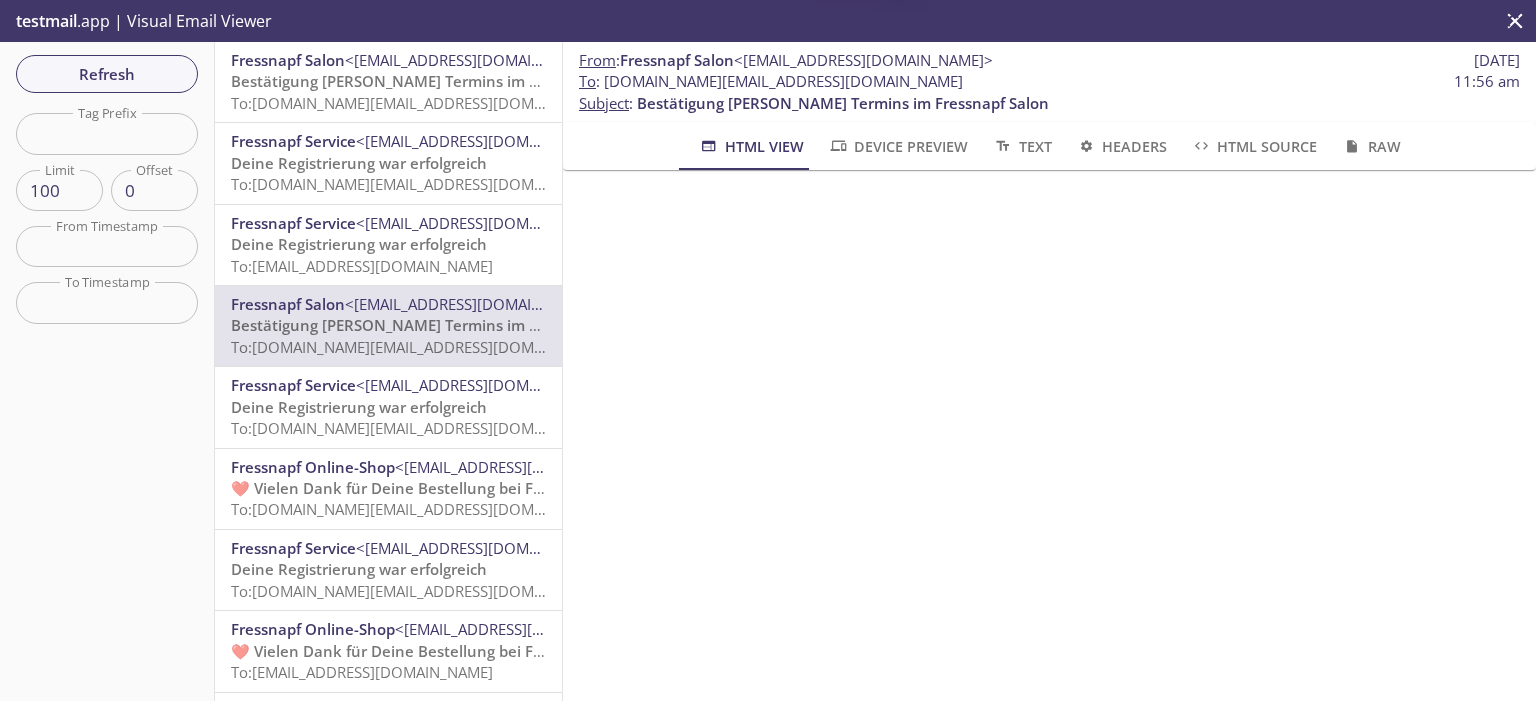 click on "Deine Registrierung war erfolgreich" at bounding box center (359, 407) 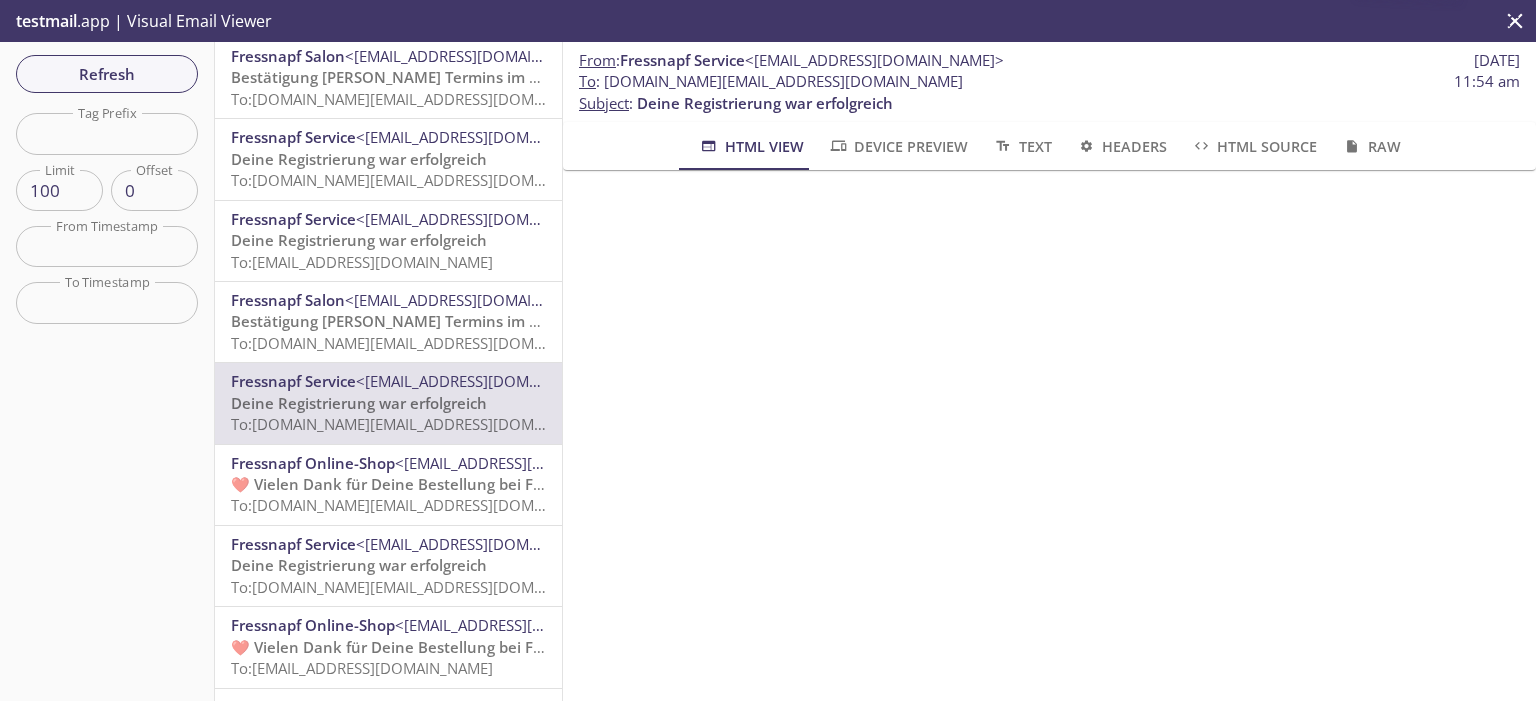 scroll, scrollTop: 0, scrollLeft: 0, axis: both 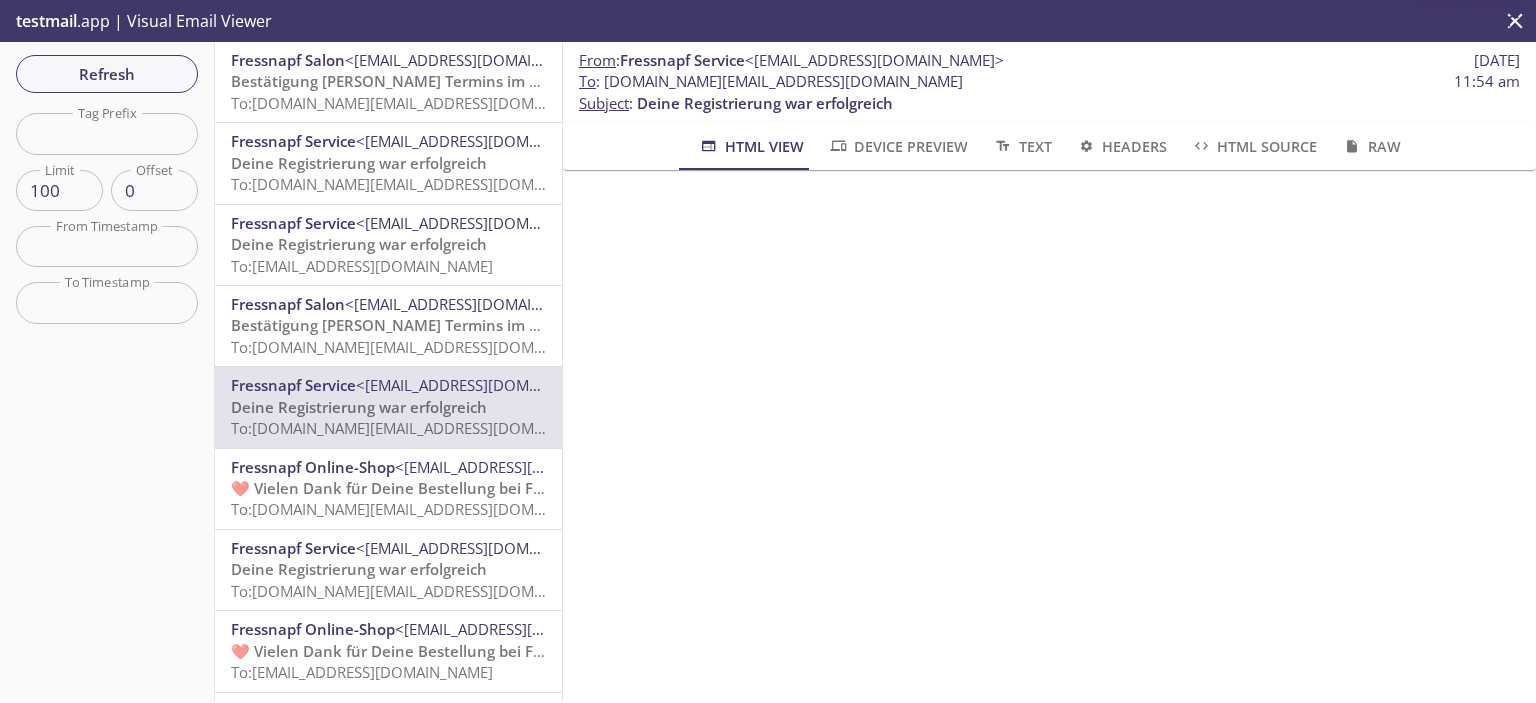 click on "Bestätigung [PERSON_NAME] Termins im Fressnapf Salon" at bounding box center (437, 81) 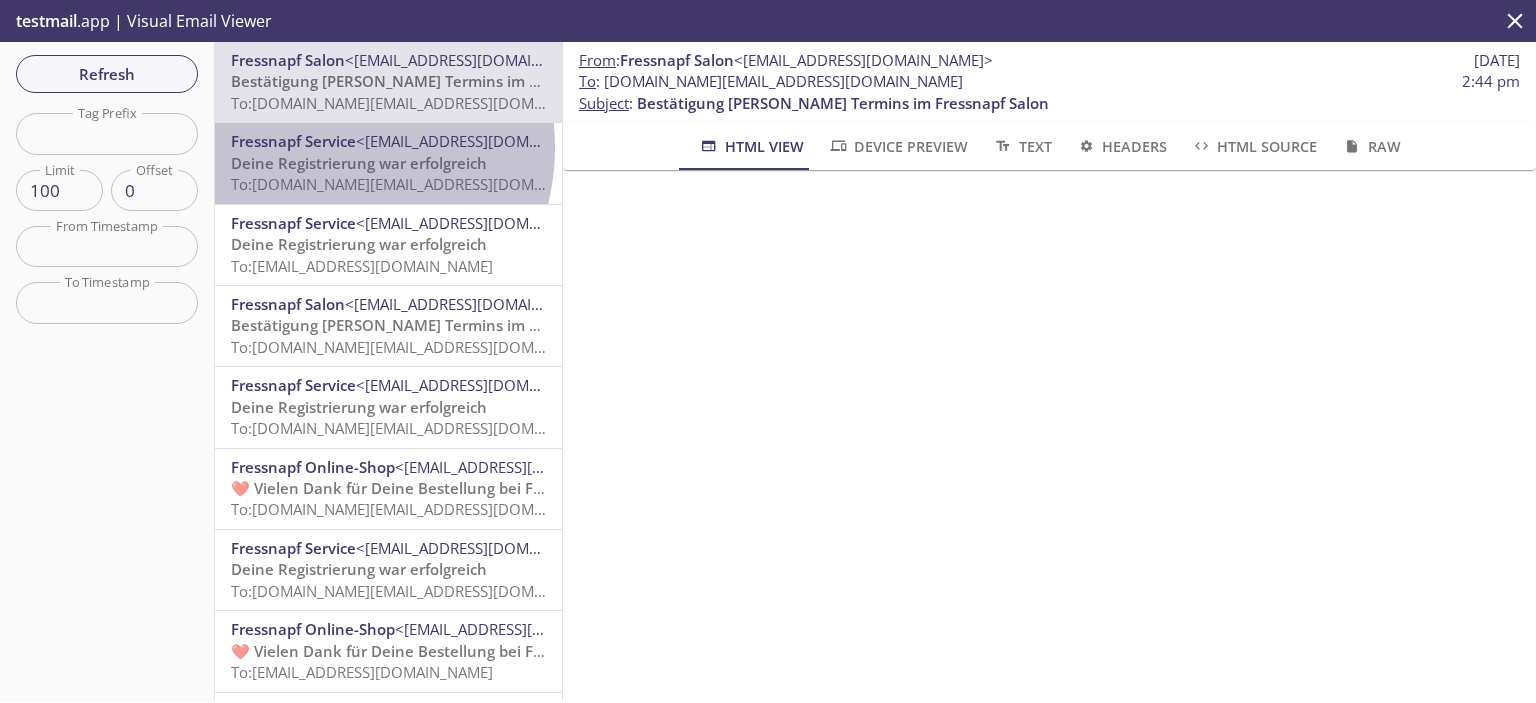 click on "Fressnapf Service" at bounding box center (293, 141) 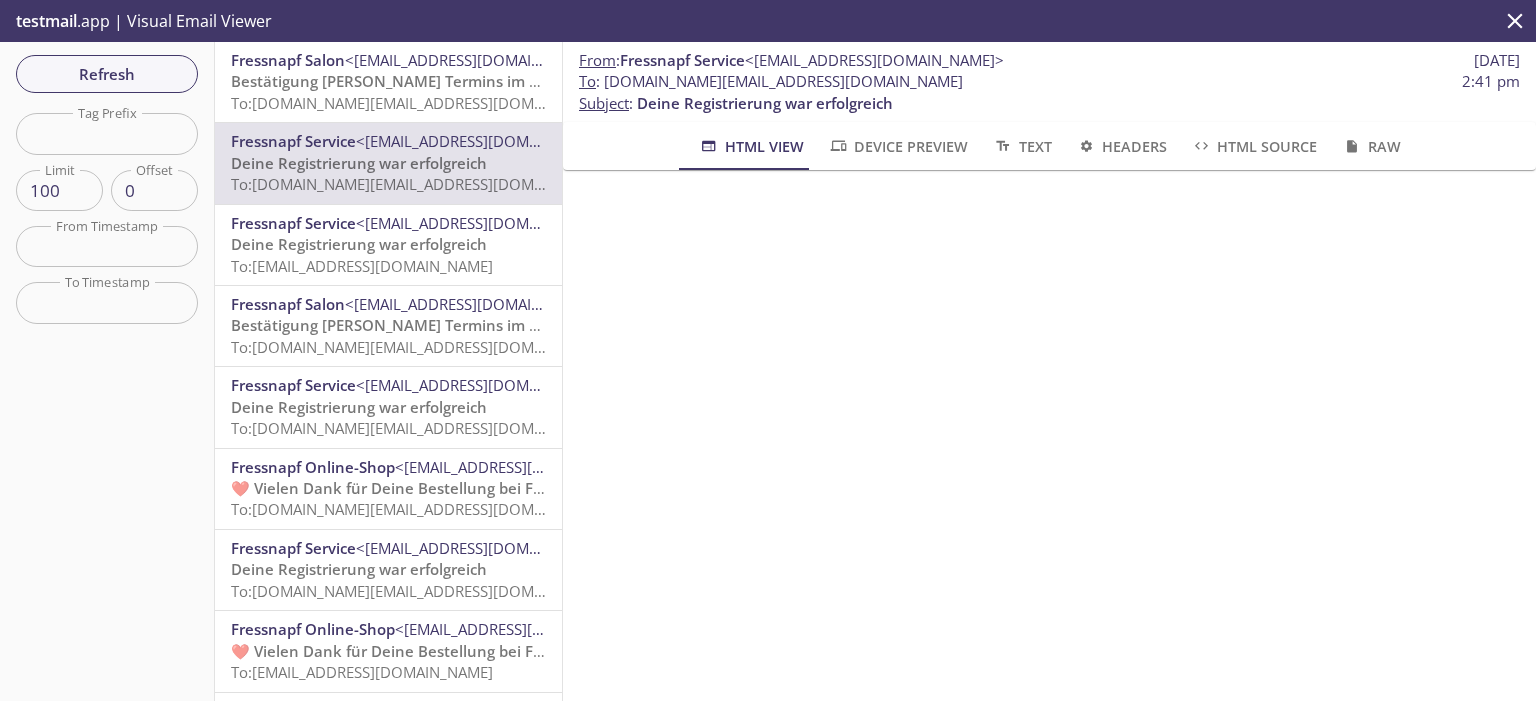 click on "Deine Registrierung war erfolgreich" at bounding box center (359, 244) 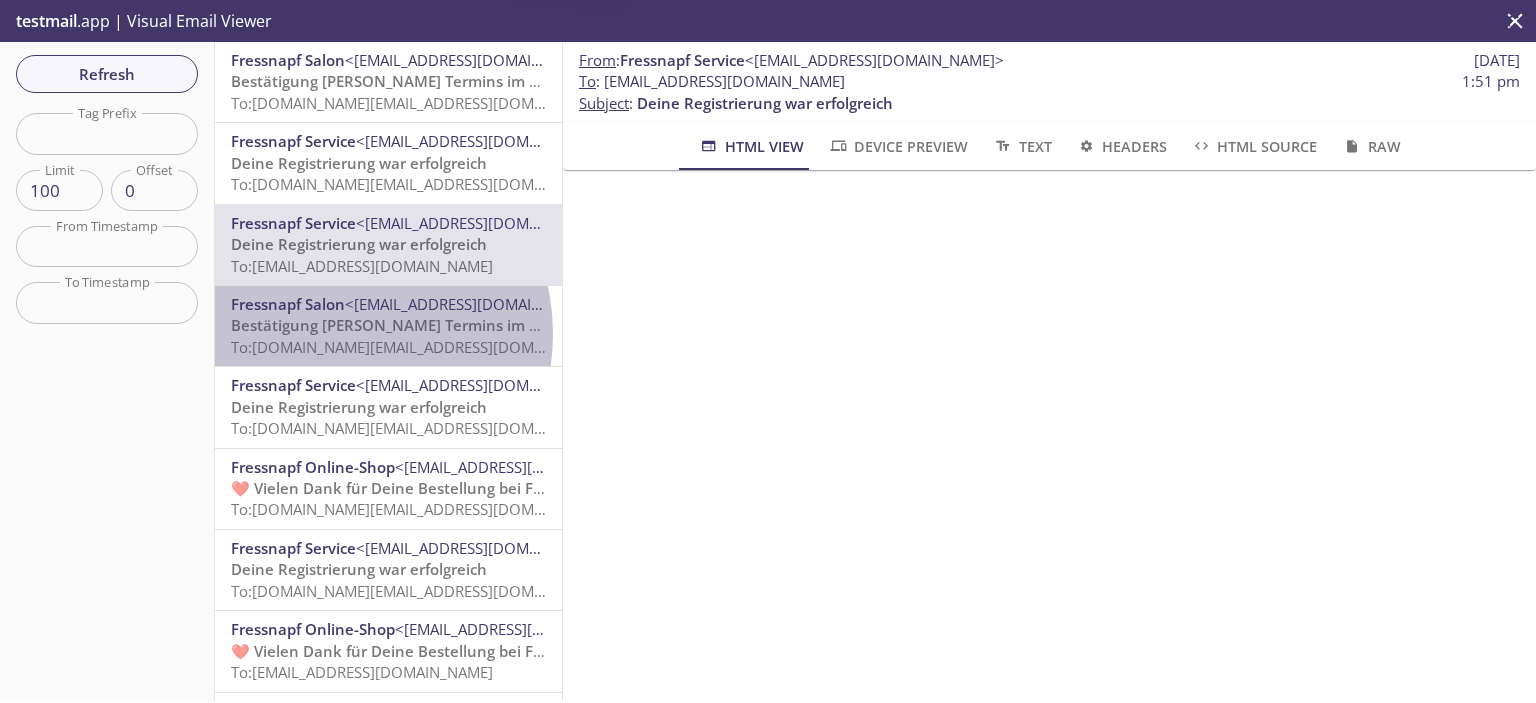 click on "Bestätigung [PERSON_NAME] Termins im Fressnapf Salon" at bounding box center (437, 325) 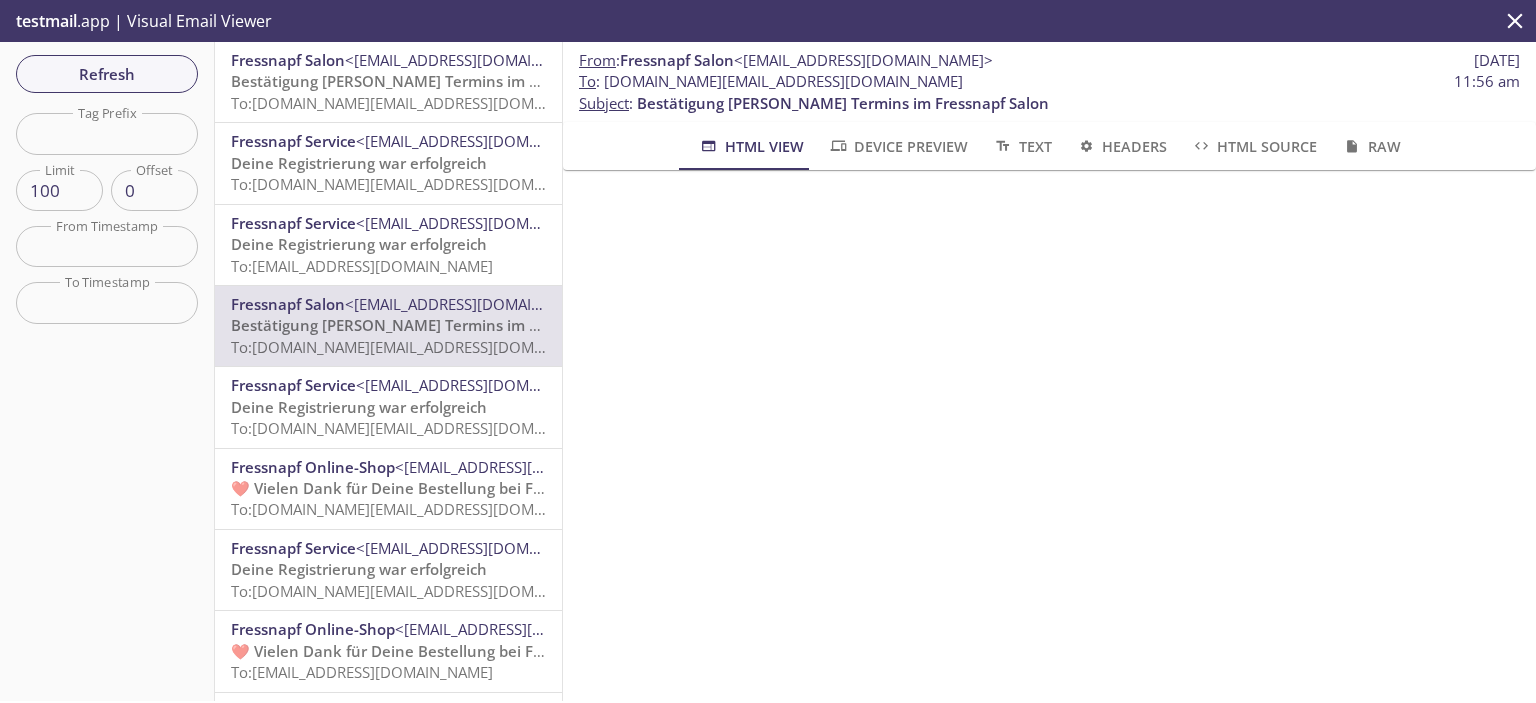 click on "Bestätigung [PERSON_NAME] Termins im Fressnapf Salon" at bounding box center (437, 81) 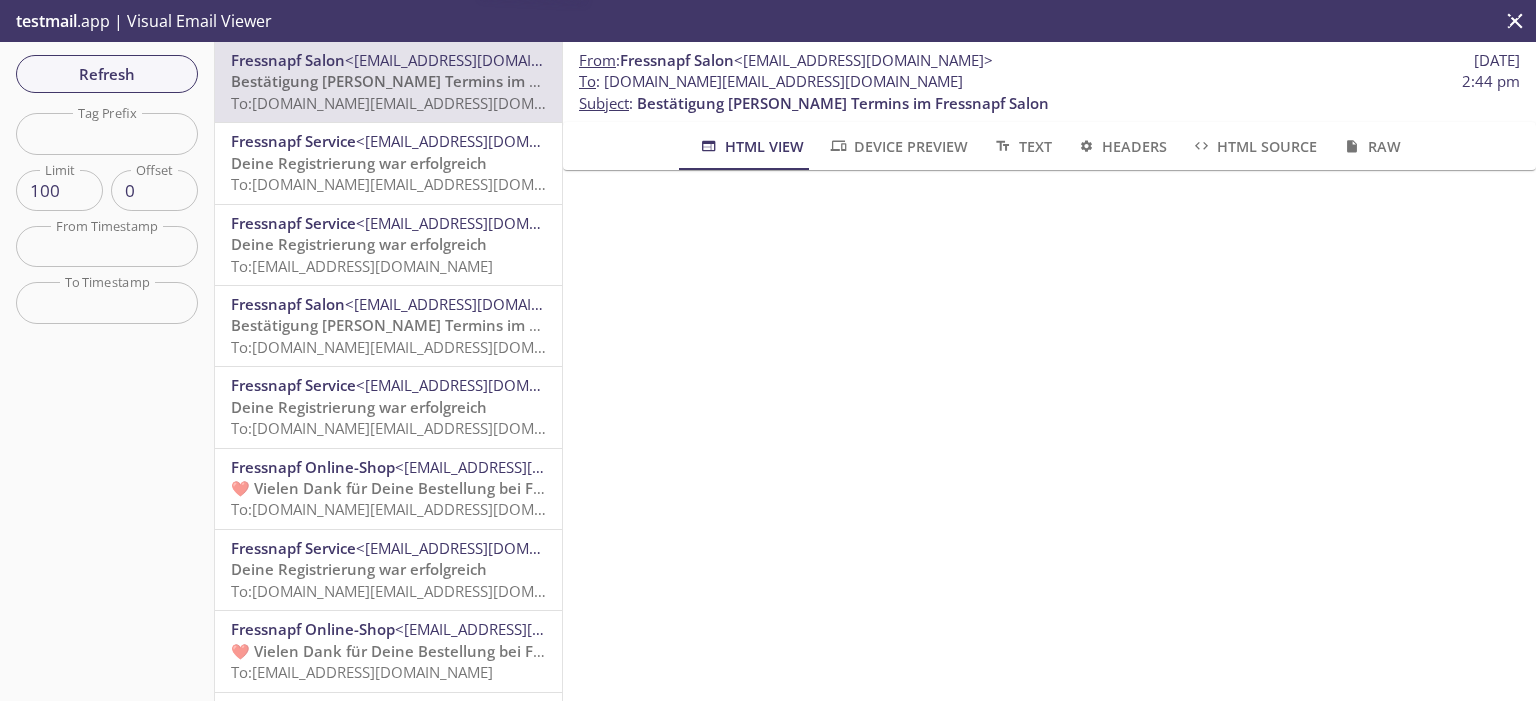 scroll, scrollTop: 700, scrollLeft: 0, axis: vertical 